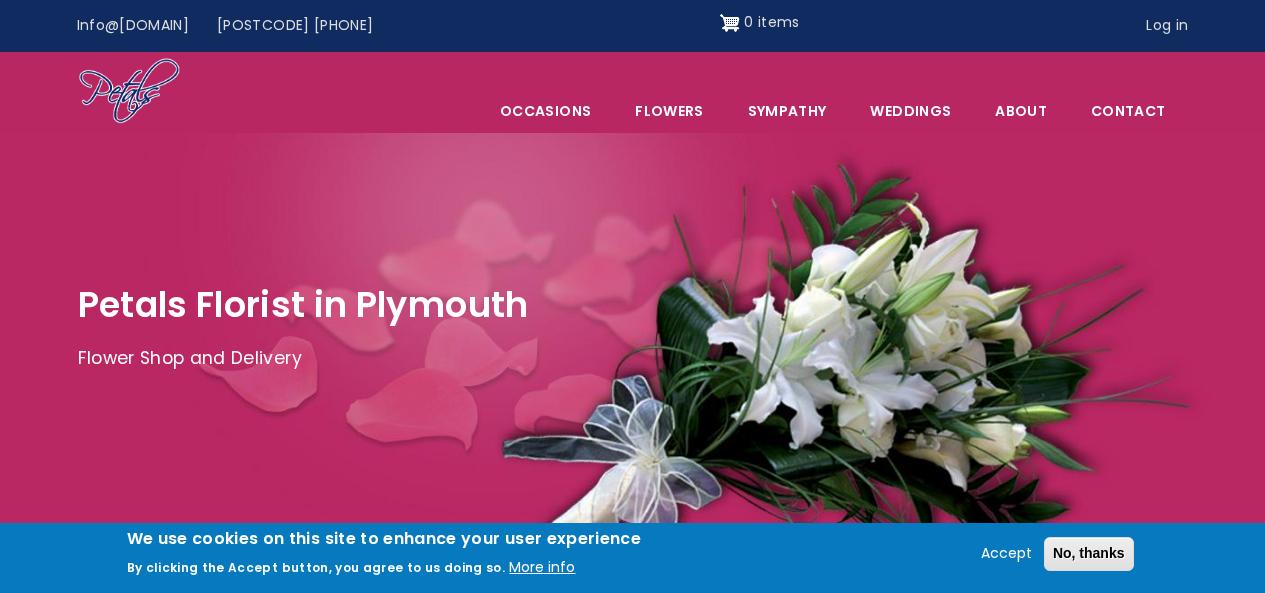 scroll, scrollTop: 0, scrollLeft: 0, axis: both 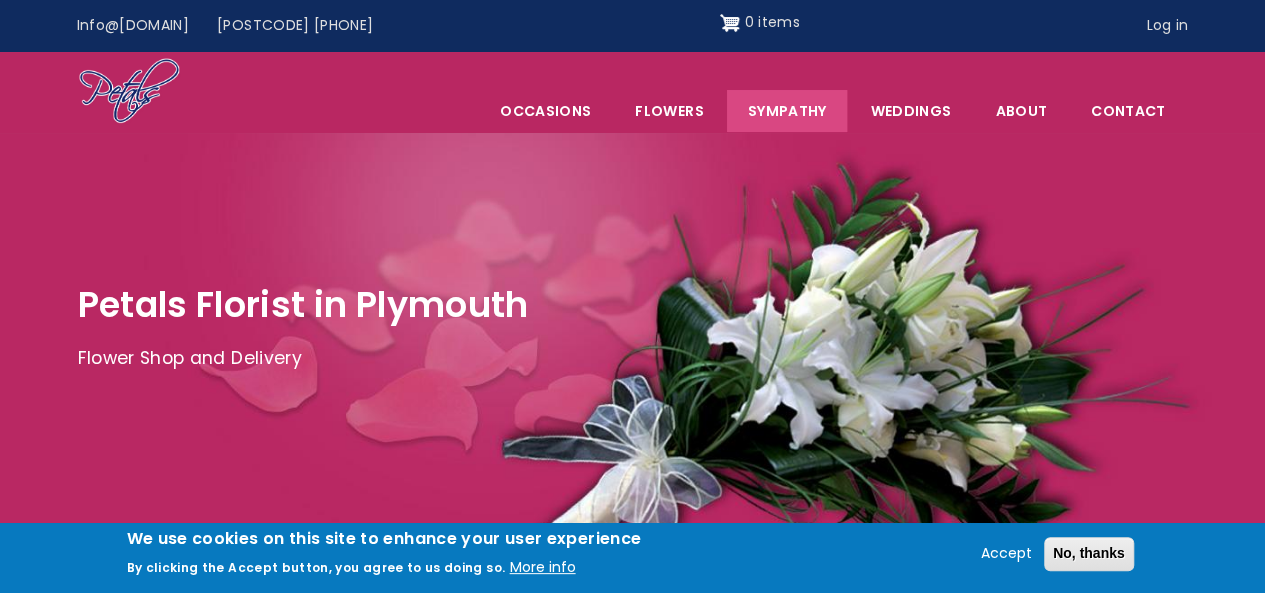 click on "Sympathy" at bounding box center [787, 111] 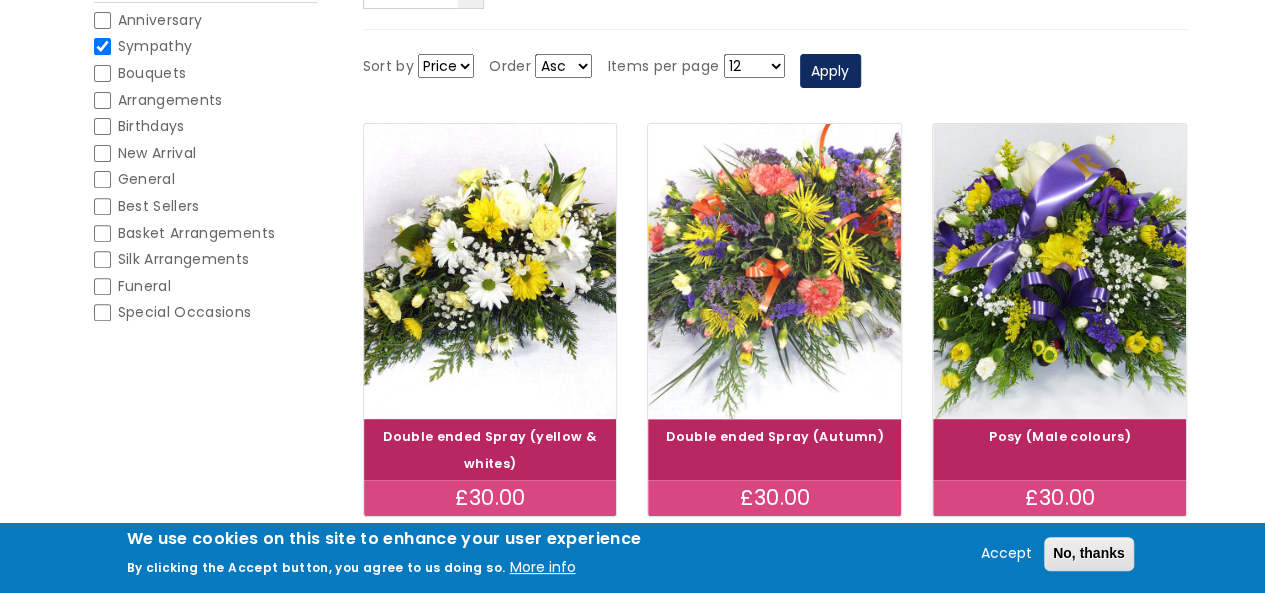 scroll, scrollTop: 300, scrollLeft: 0, axis: vertical 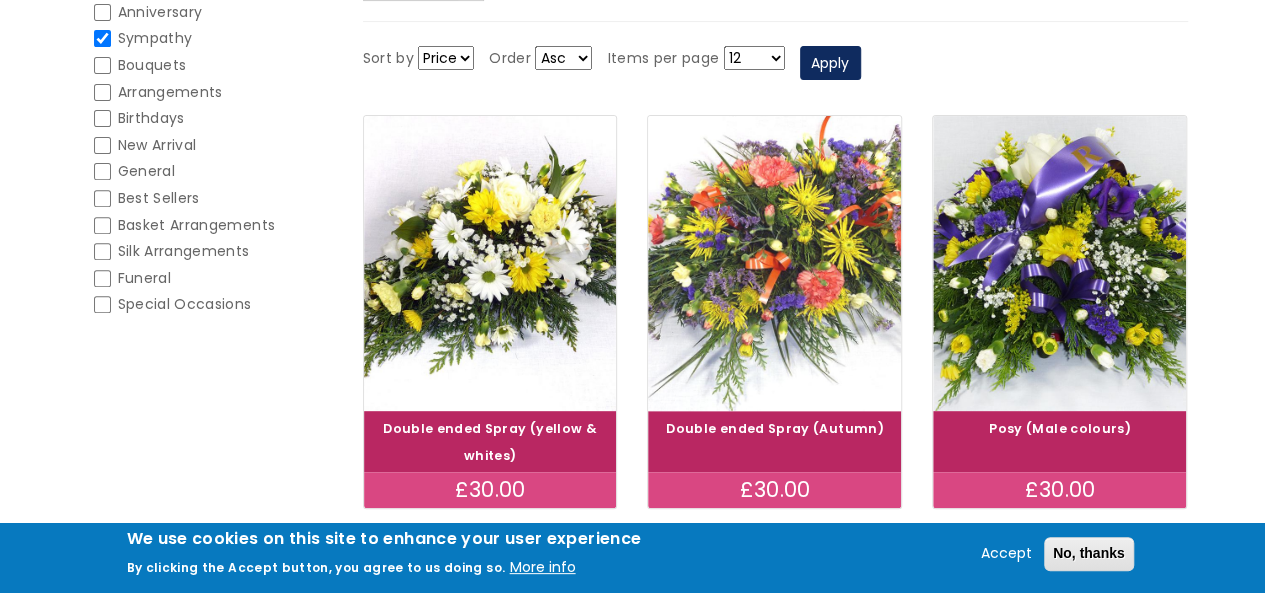 click at bounding box center [775, 263] 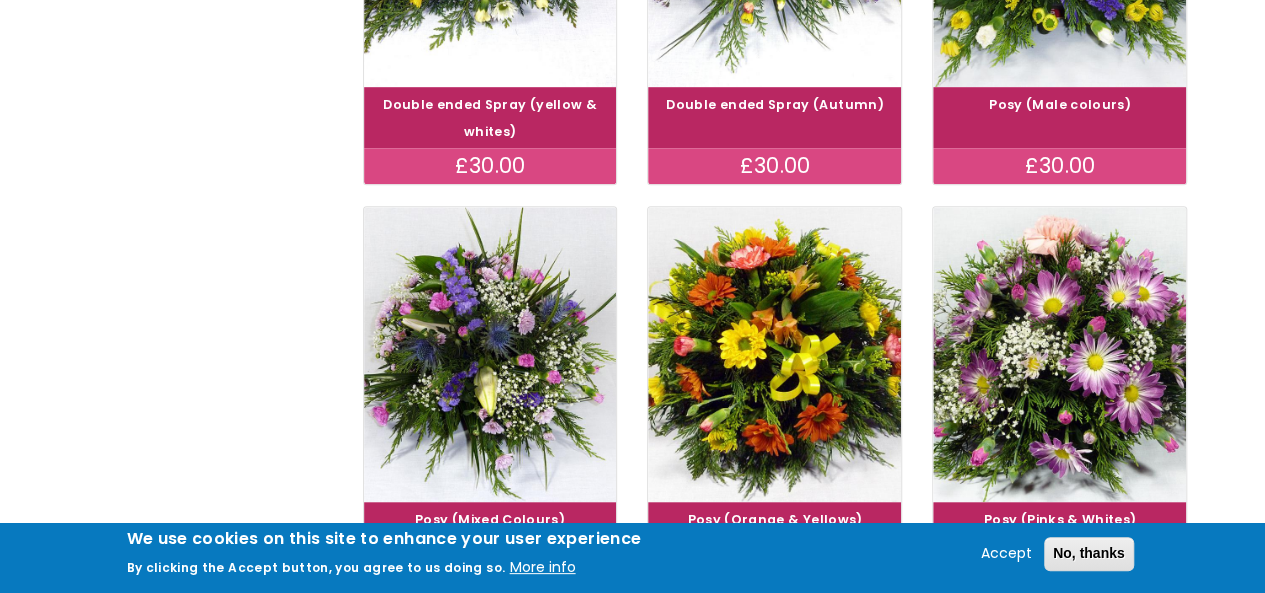 scroll, scrollTop: 706, scrollLeft: 0, axis: vertical 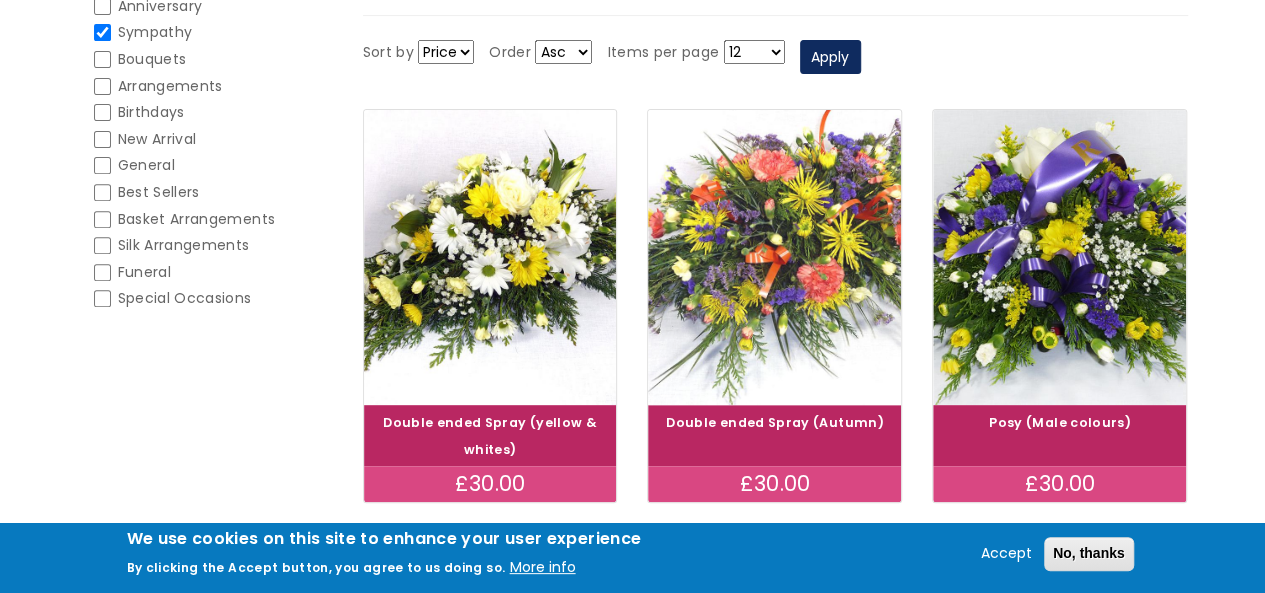 click at bounding box center (775, 257) 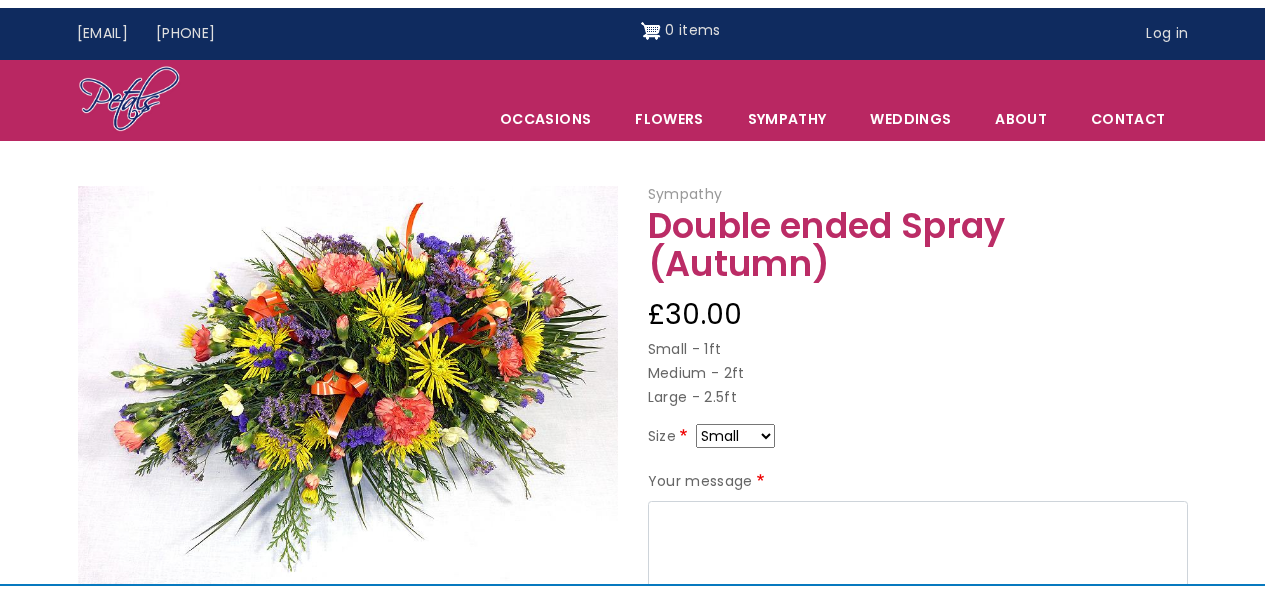 scroll, scrollTop: 0, scrollLeft: 0, axis: both 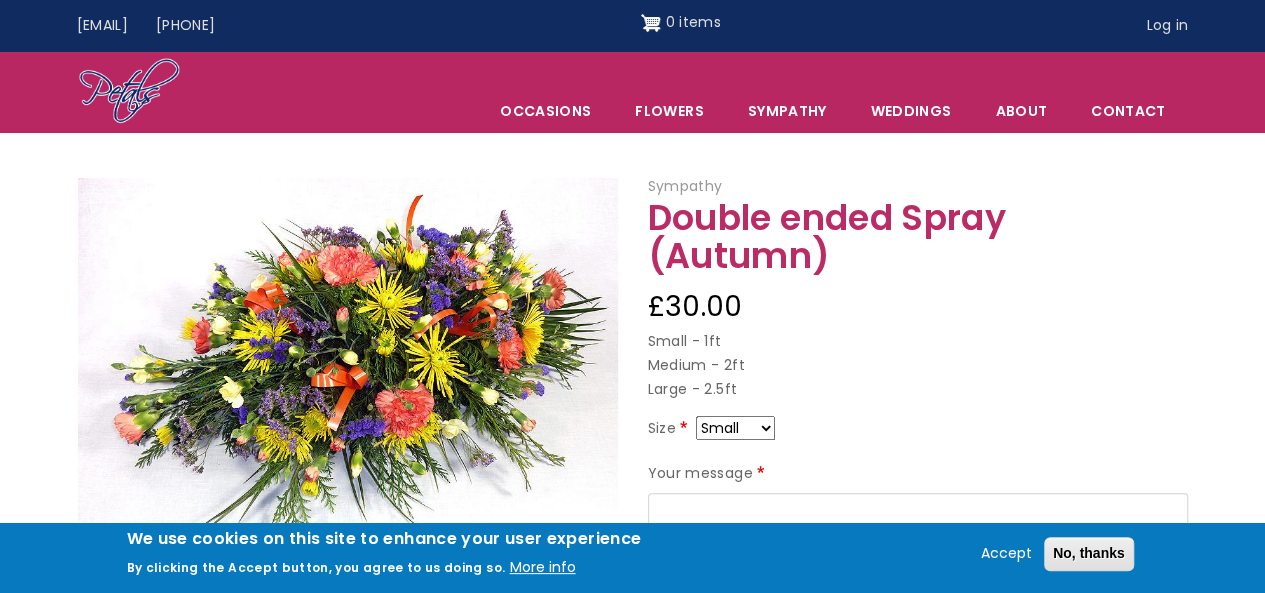click on "Small Medium Large" at bounding box center [735, 428] 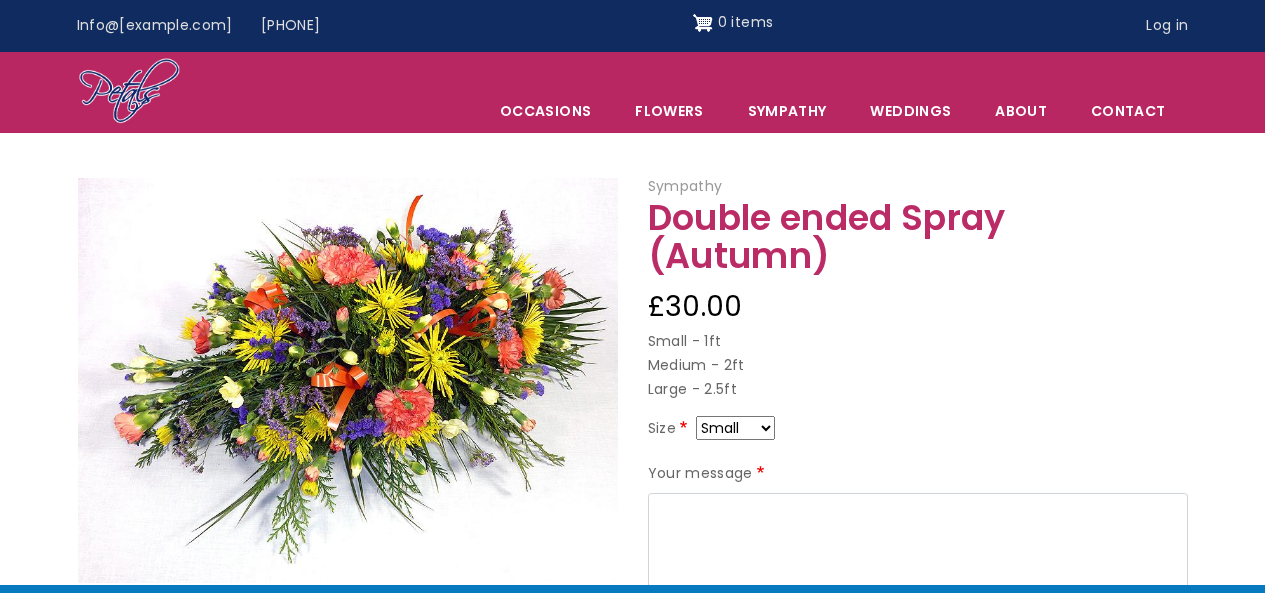 scroll, scrollTop: 0, scrollLeft: 0, axis: both 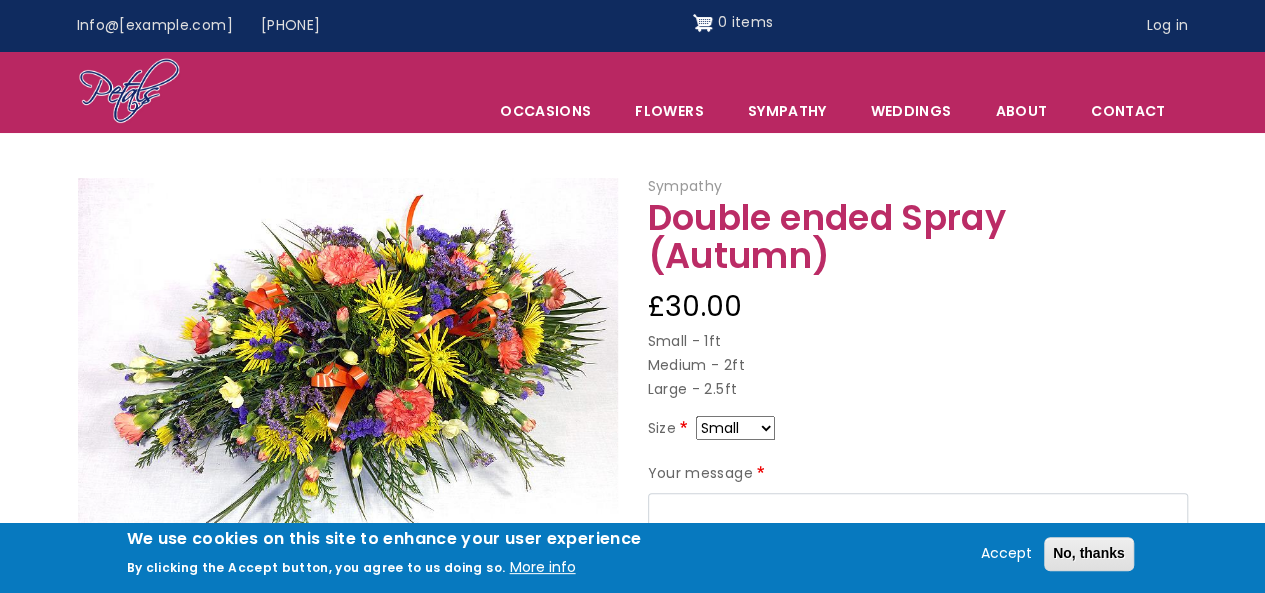 click on "Small Medium Large" at bounding box center [735, 428] 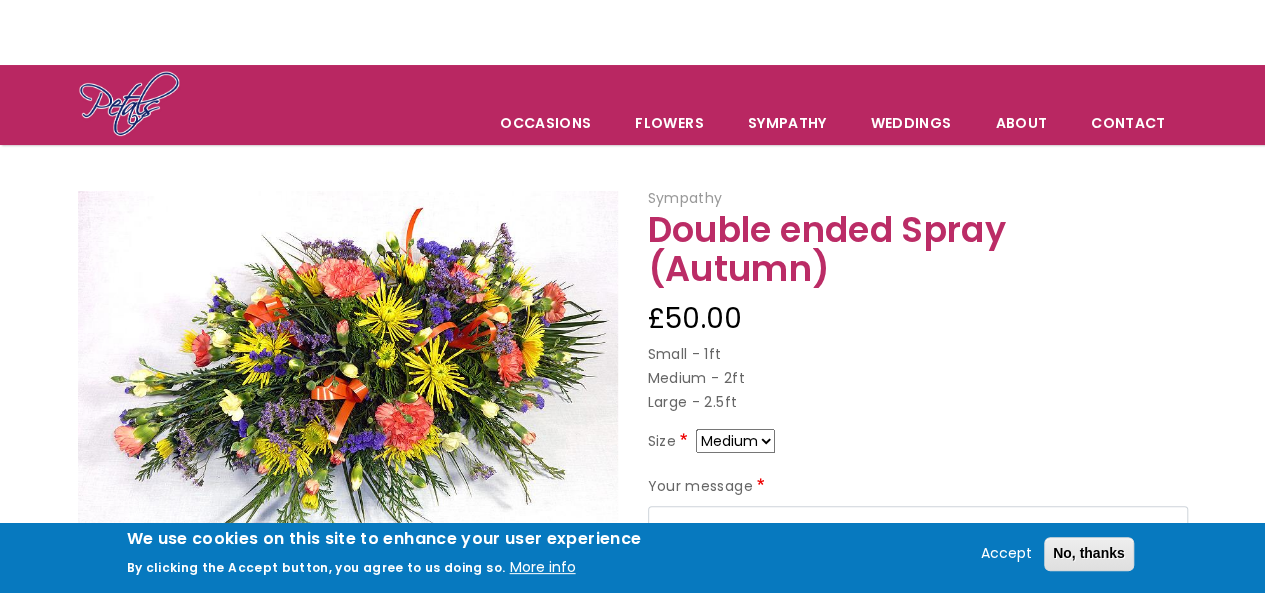 scroll, scrollTop: 100, scrollLeft: 0, axis: vertical 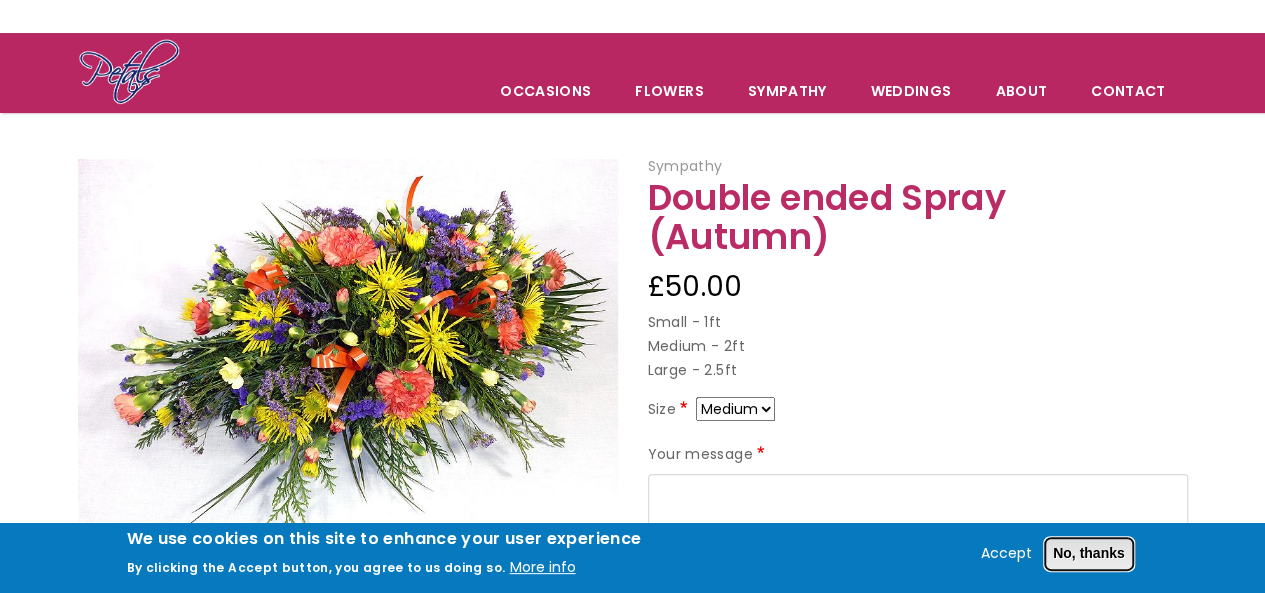 click on "No, thanks" at bounding box center (1089, 554) 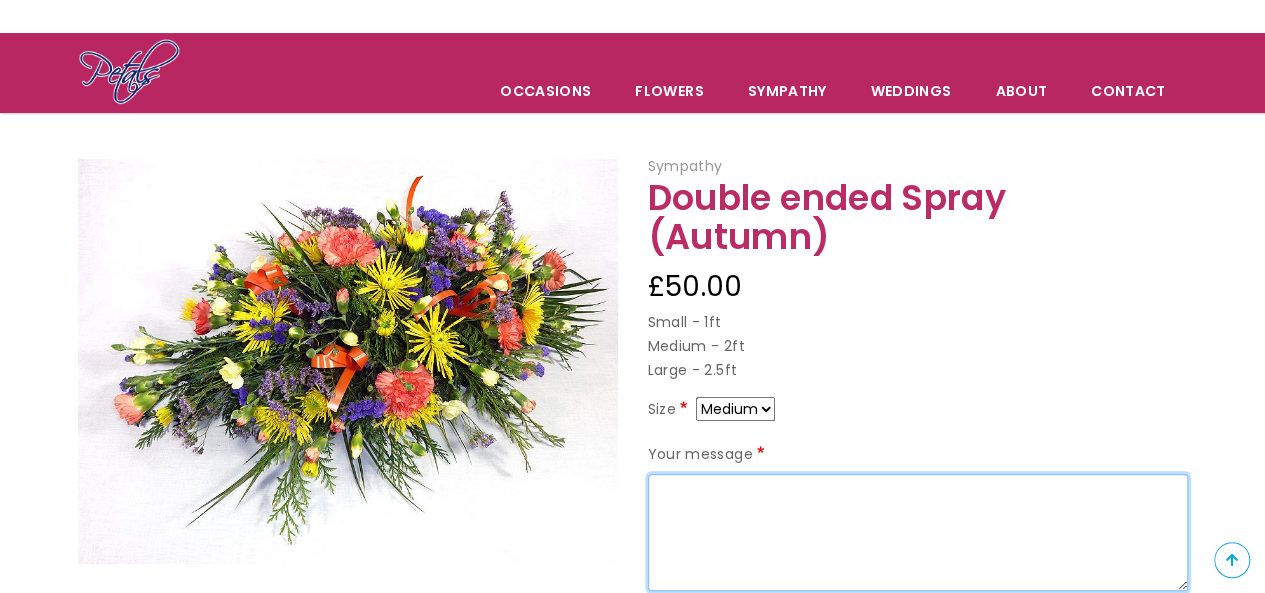 click on "Your message" at bounding box center [918, 533] 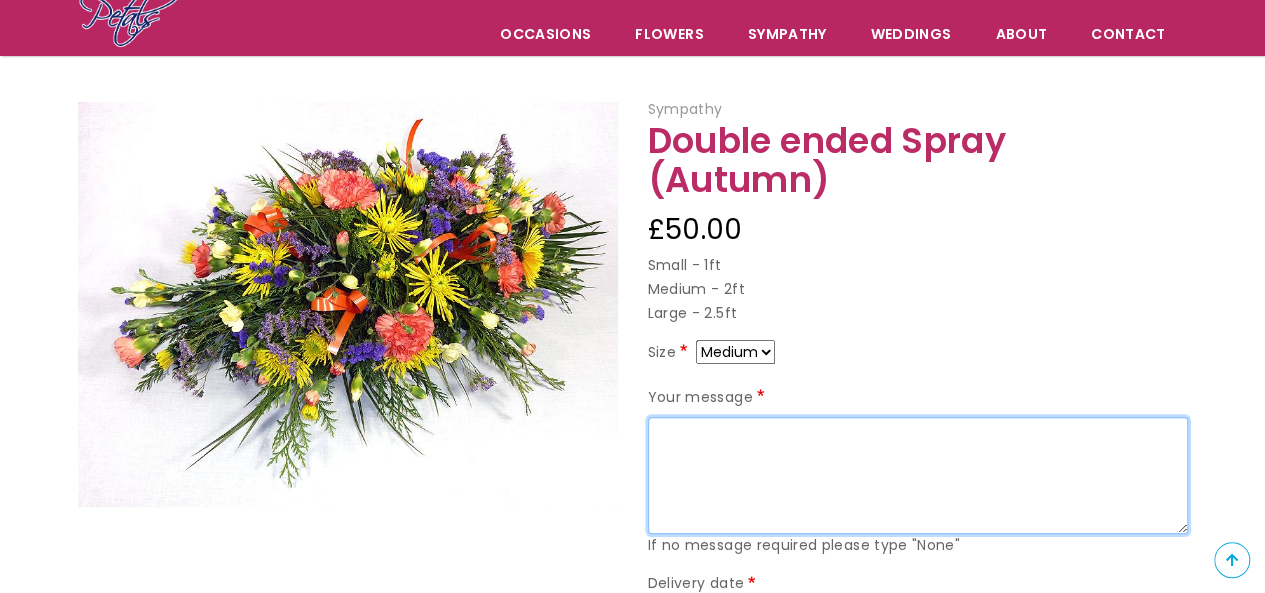 scroll, scrollTop: 200, scrollLeft: 0, axis: vertical 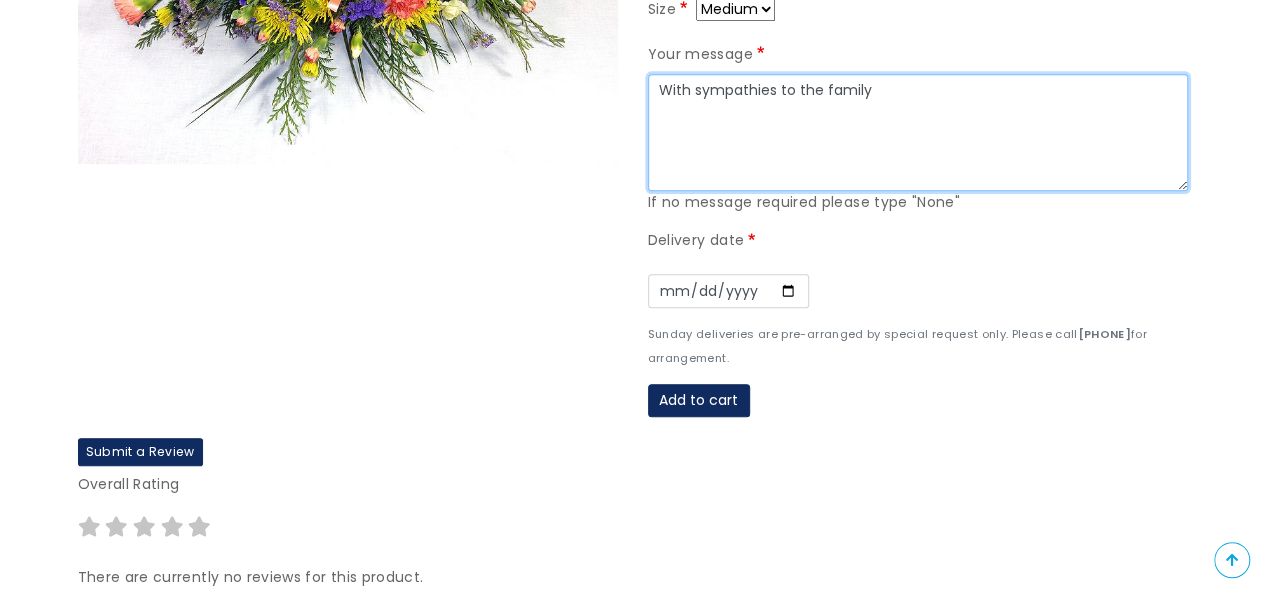 type on "With sympathies to the family" 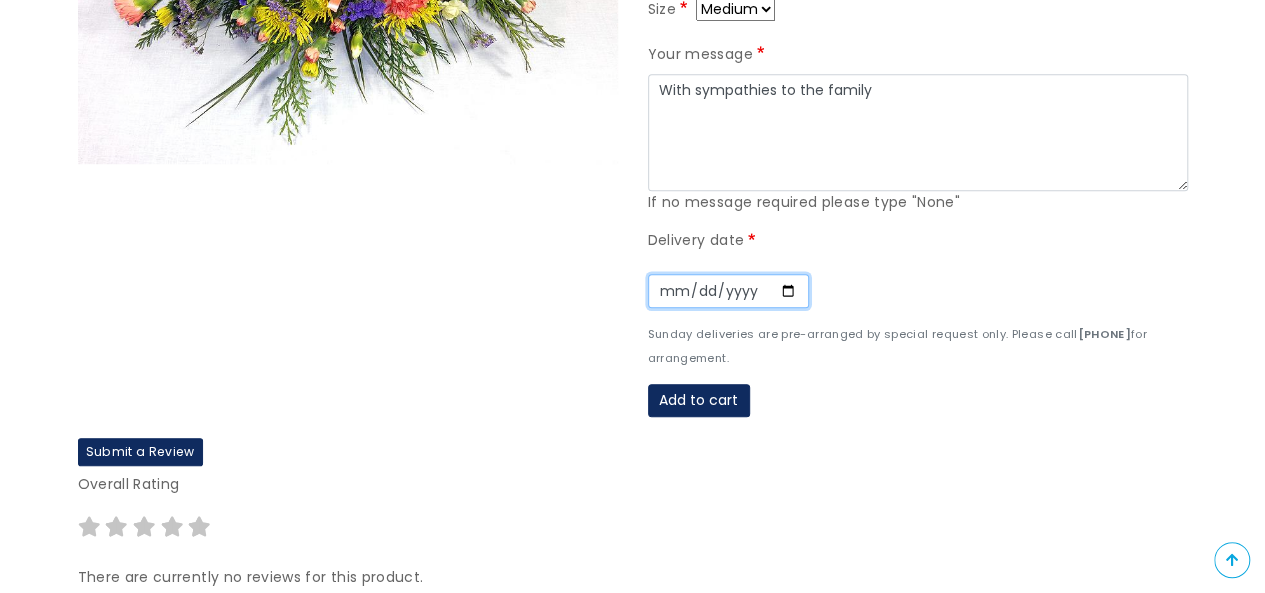 click on "Date" at bounding box center (728, 291) 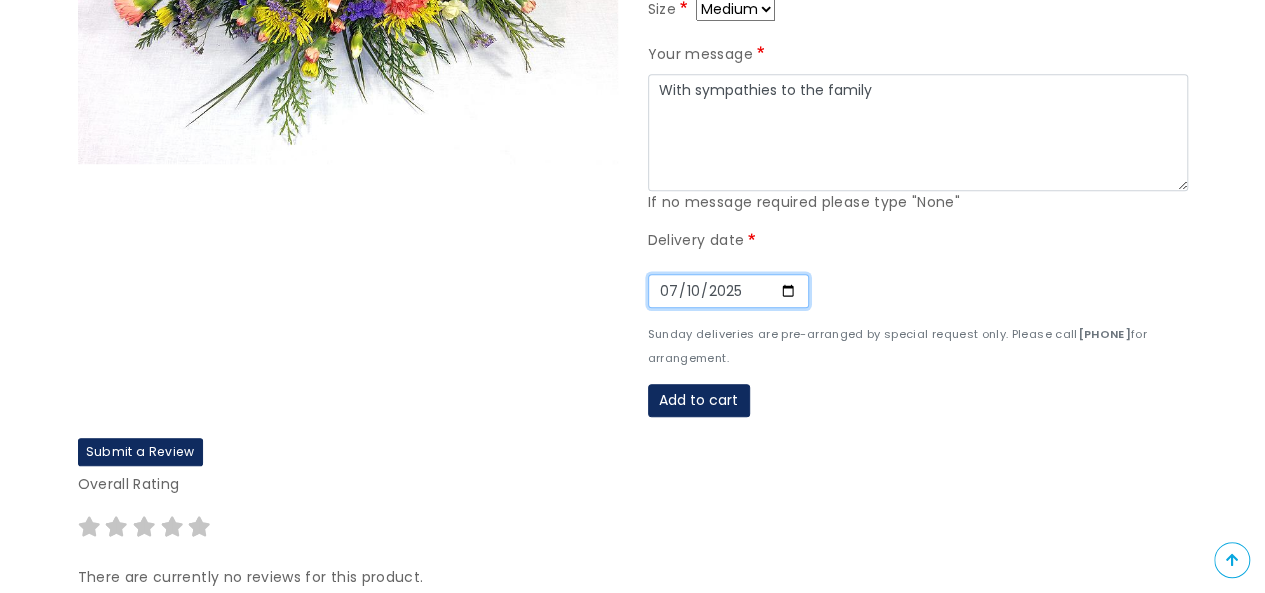 type on "2025-07-10" 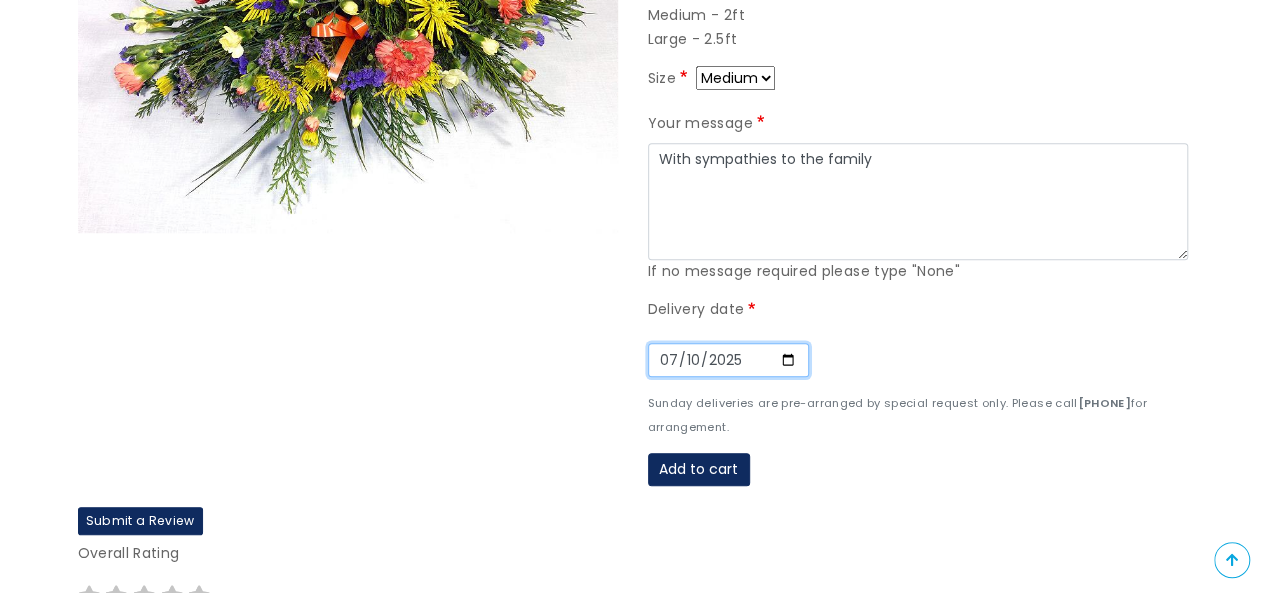scroll, scrollTop: 400, scrollLeft: 0, axis: vertical 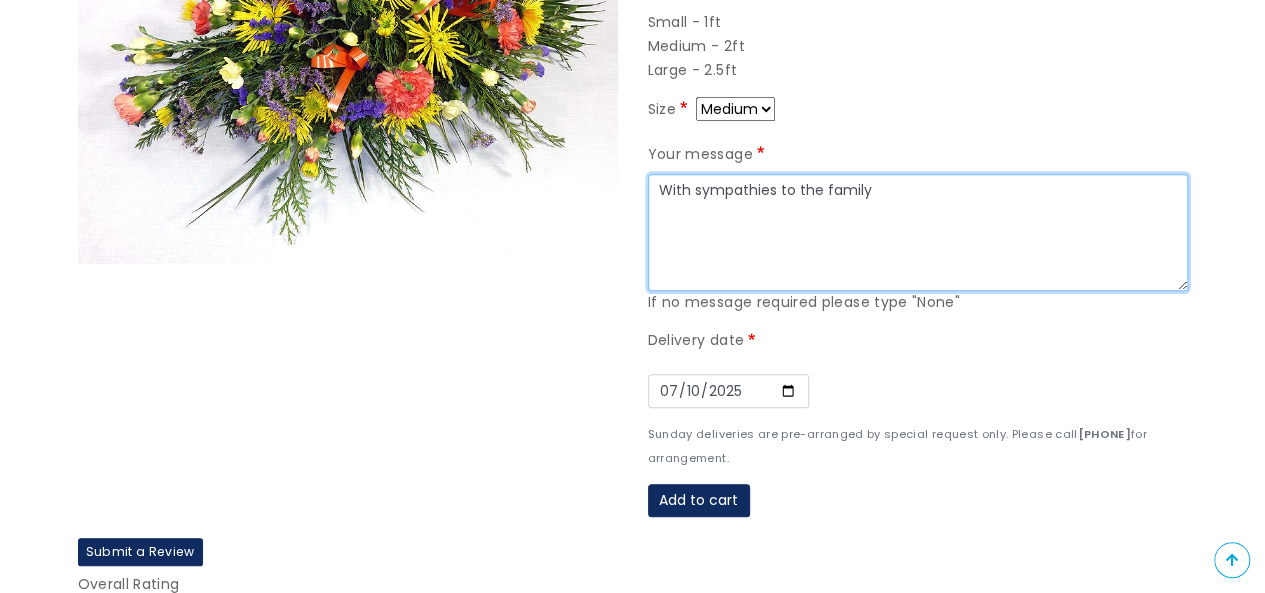 click on "With sympathies to the family" at bounding box center (918, 233) 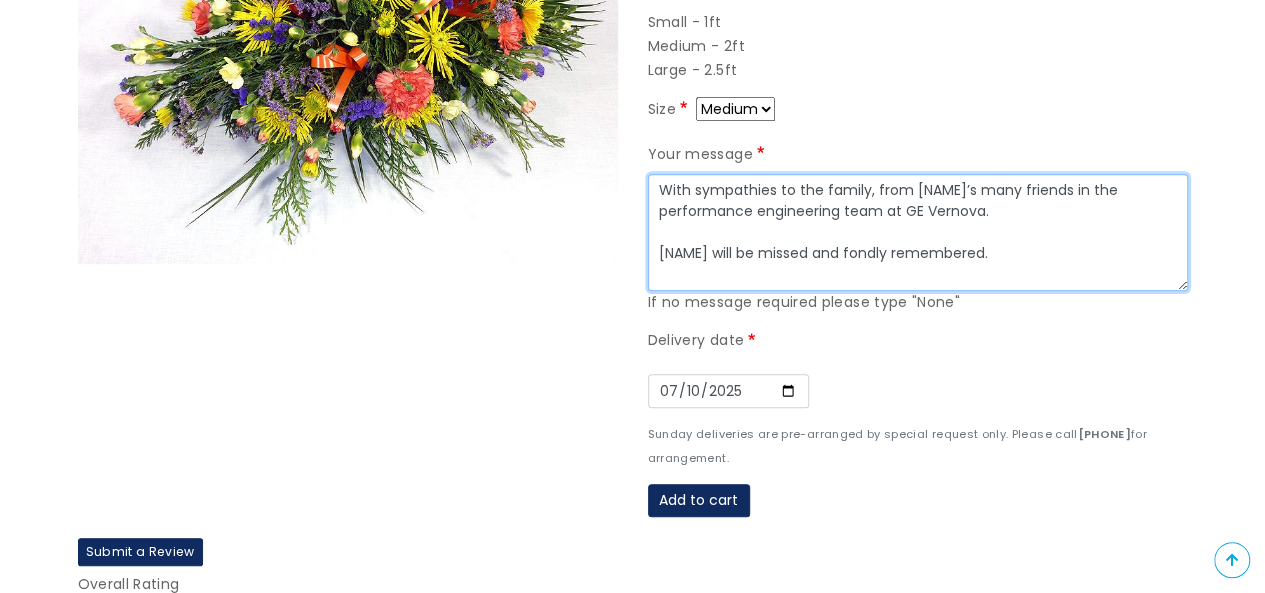 click on "With sympathies to the family, from Simon's many friends in the performance engineering team at GE Vernova.
Simon will be missed and fondly remembered." at bounding box center [918, 233] 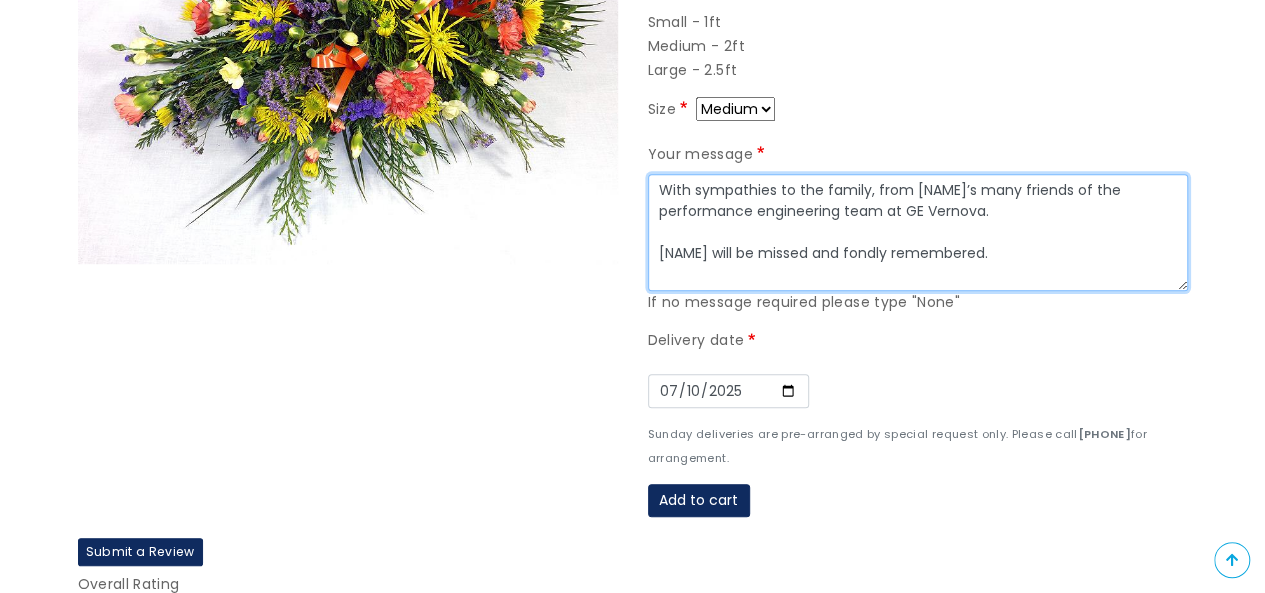 click on "With sympathies to the family, from Simon's many friends of the performance engineering team at GE Vernova.
Simon will be missed and fondly remembered." at bounding box center [918, 233] 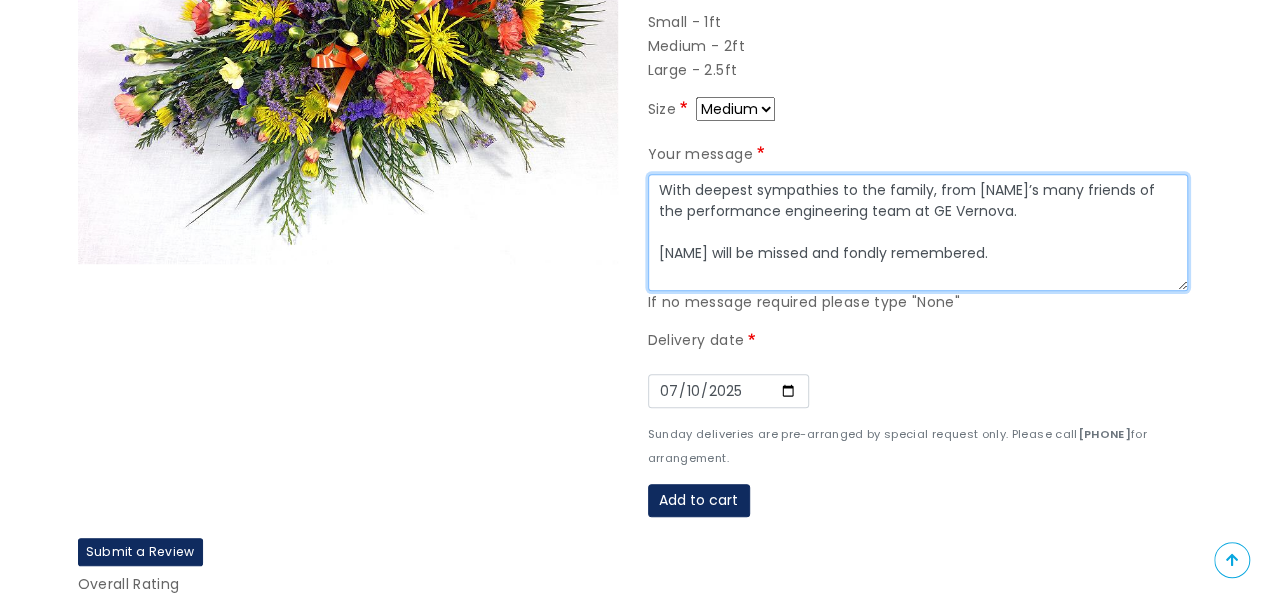 click on "With deepest sympathies to the family, from Simon's many friends of the performance engineering team at GE Vernova.
Simon will be missed and fondly remembered." at bounding box center (918, 233) 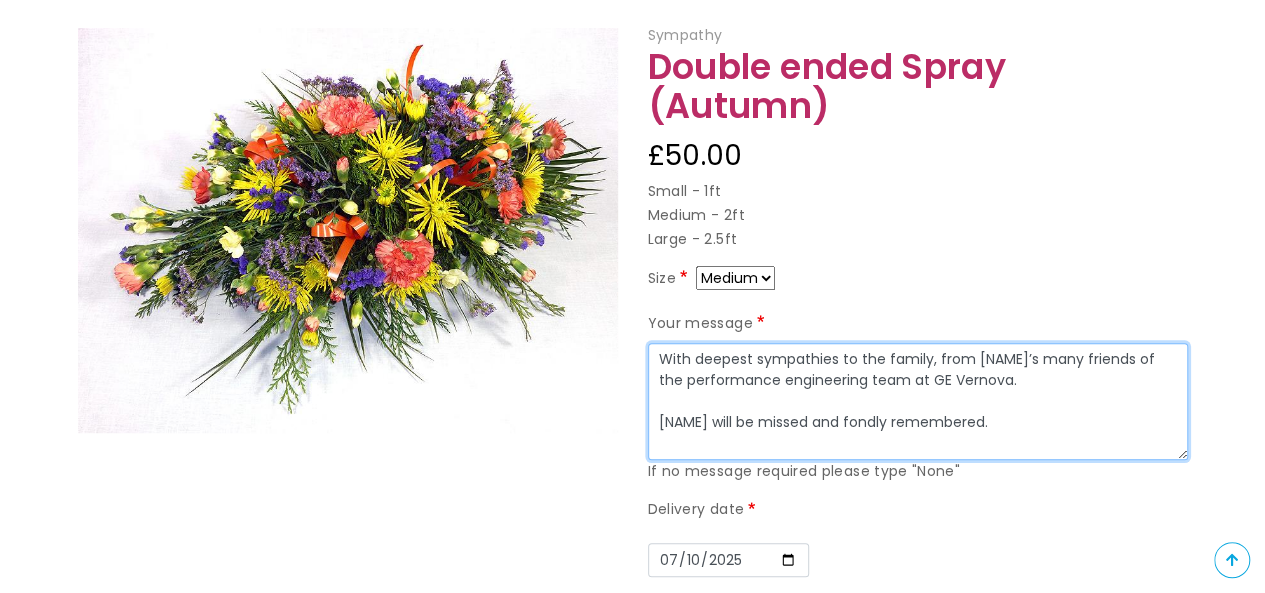 scroll, scrollTop: 200, scrollLeft: 0, axis: vertical 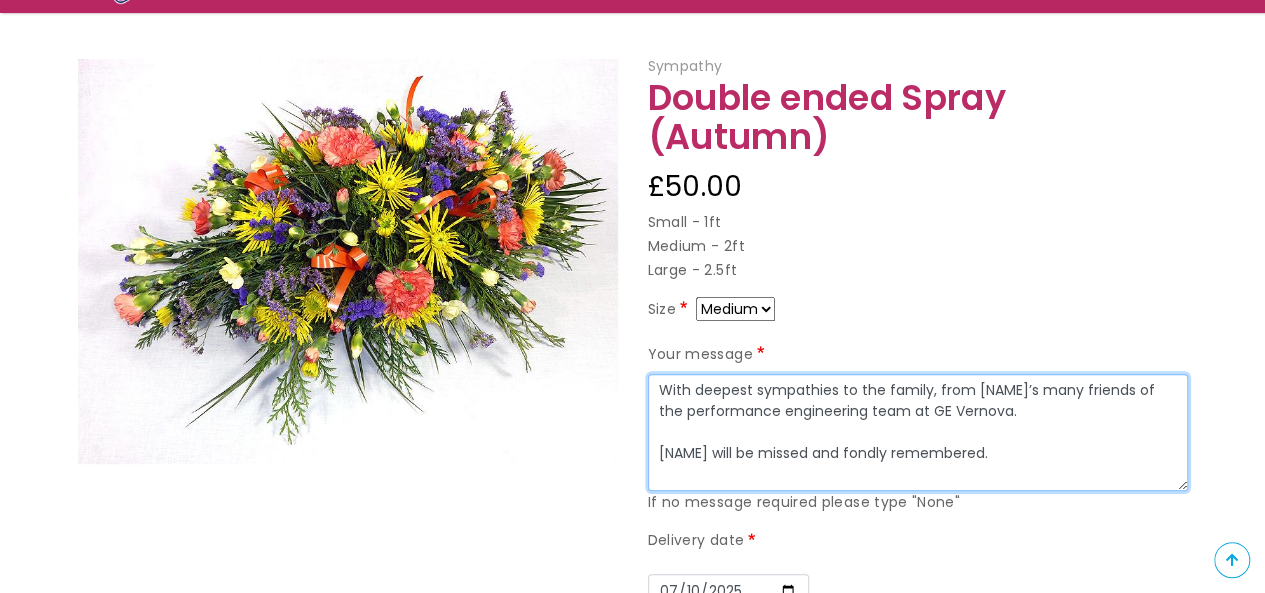 click on "With deepest sympathies to the family, from Simon's many friends of the performance engineering team at GE Vernova.
Simon will be missed and fondly remembered." at bounding box center [918, 433] 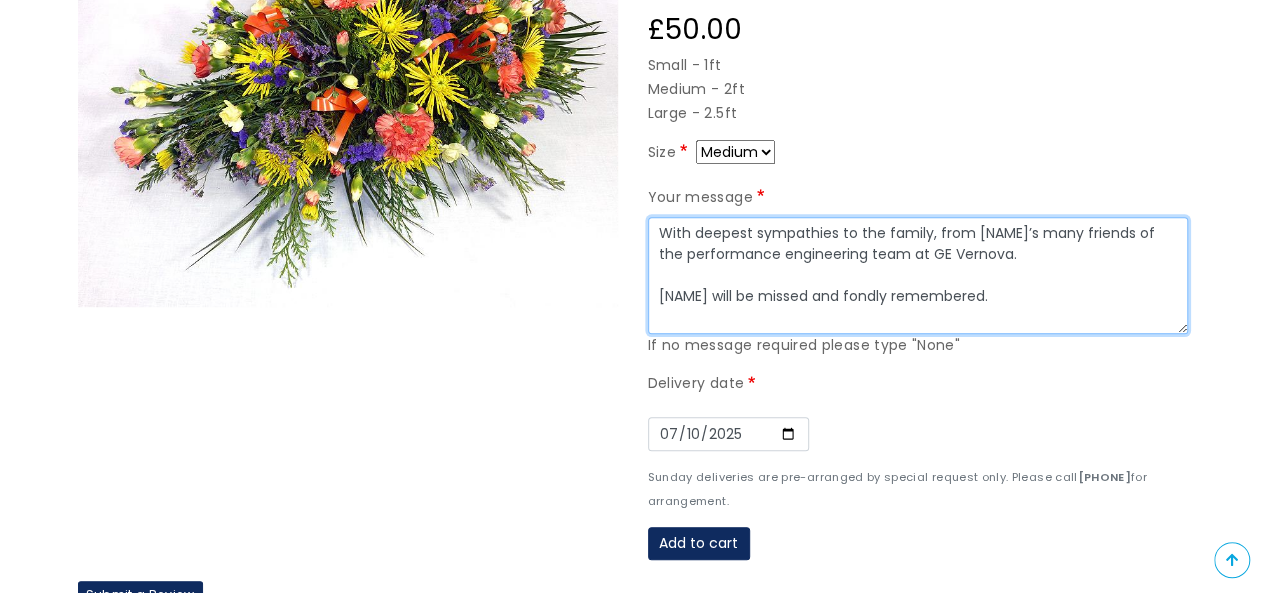 scroll, scrollTop: 500, scrollLeft: 0, axis: vertical 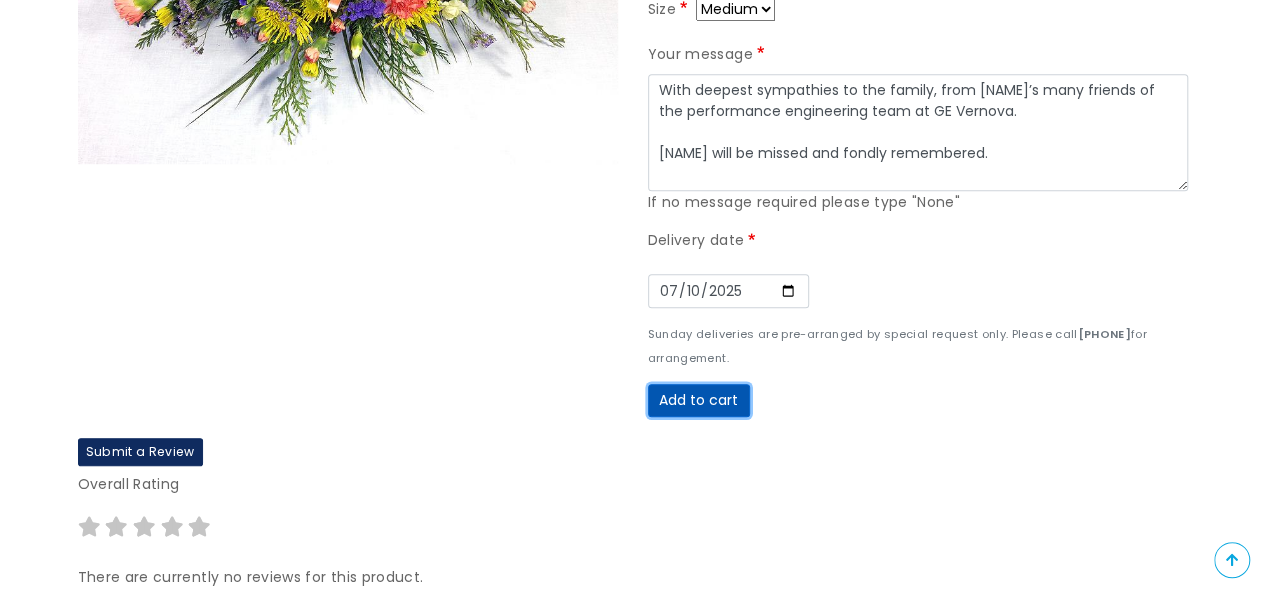 click on "Add to cart" at bounding box center (699, 401) 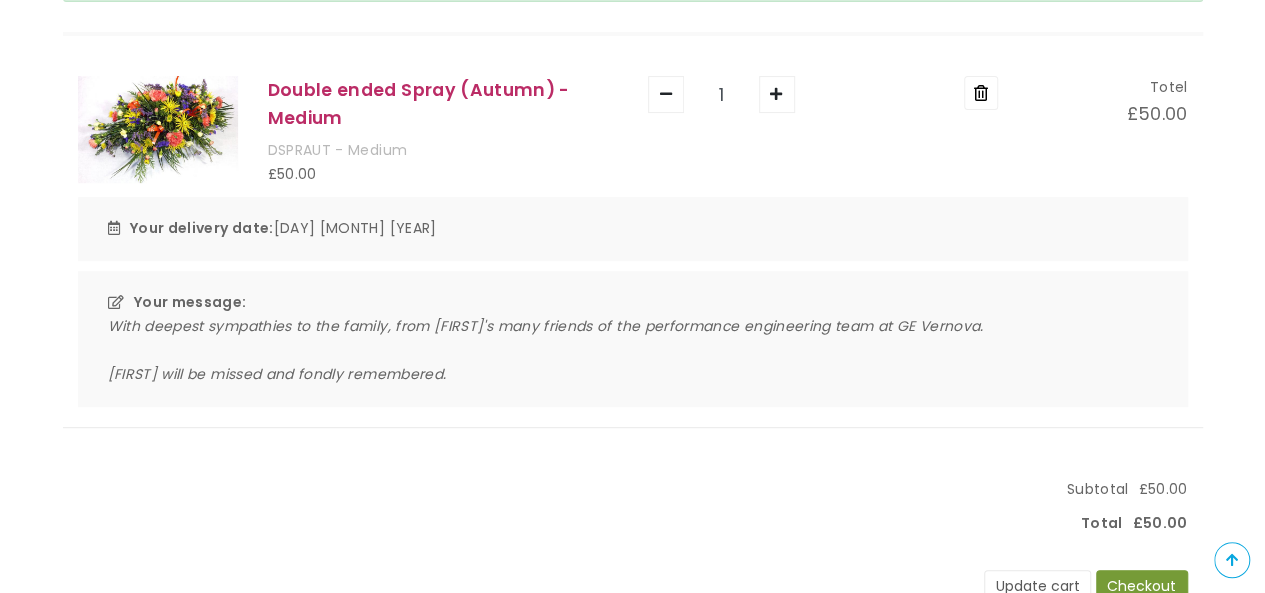 scroll, scrollTop: 400, scrollLeft: 0, axis: vertical 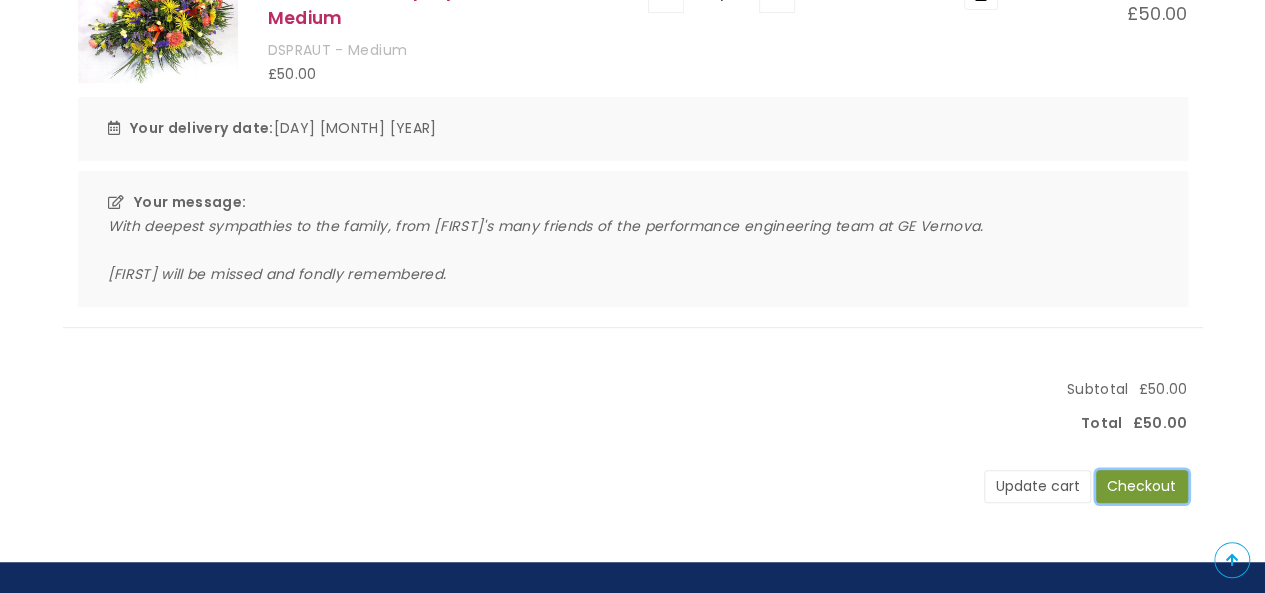 click on "Checkout" at bounding box center [1142, 487] 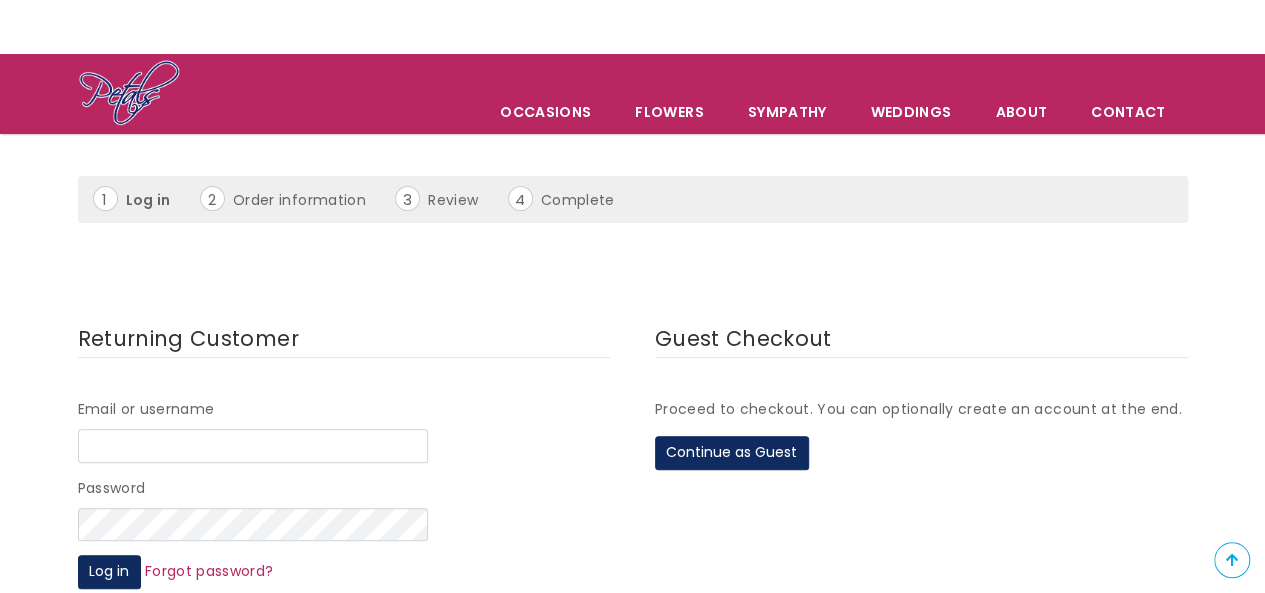 scroll, scrollTop: 200, scrollLeft: 0, axis: vertical 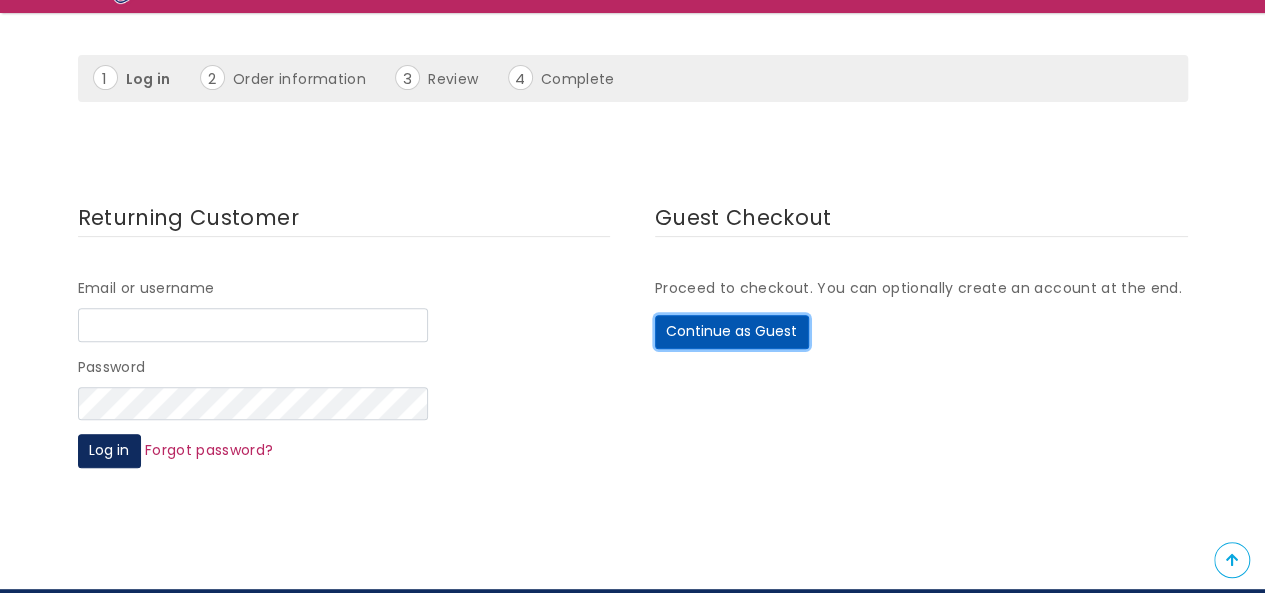click on "Continue as Guest" at bounding box center (732, 332) 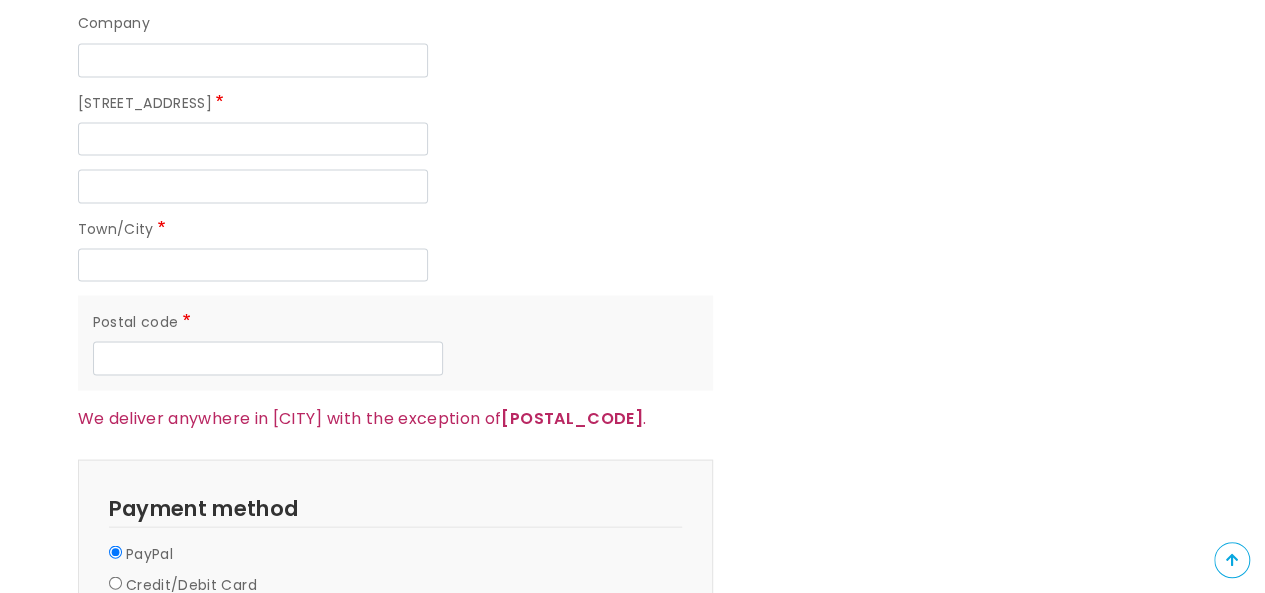 scroll, scrollTop: 1800, scrollLeft: 0, axis: vertical 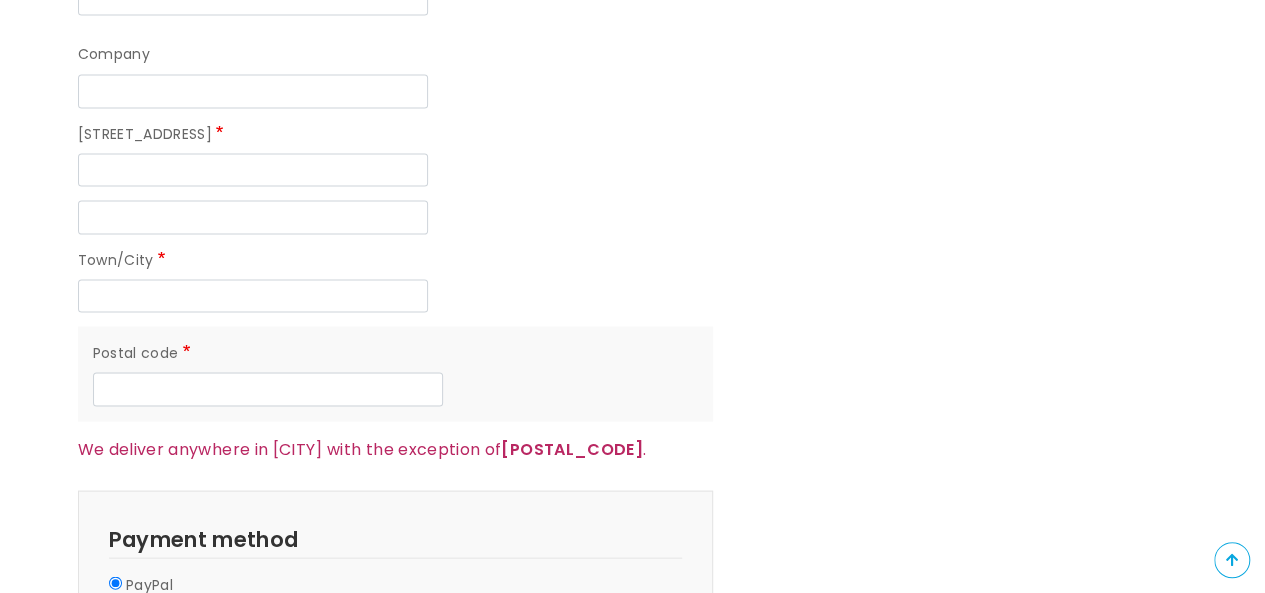 click on "Credit/Debit Card" at bounding box center [115, 613] 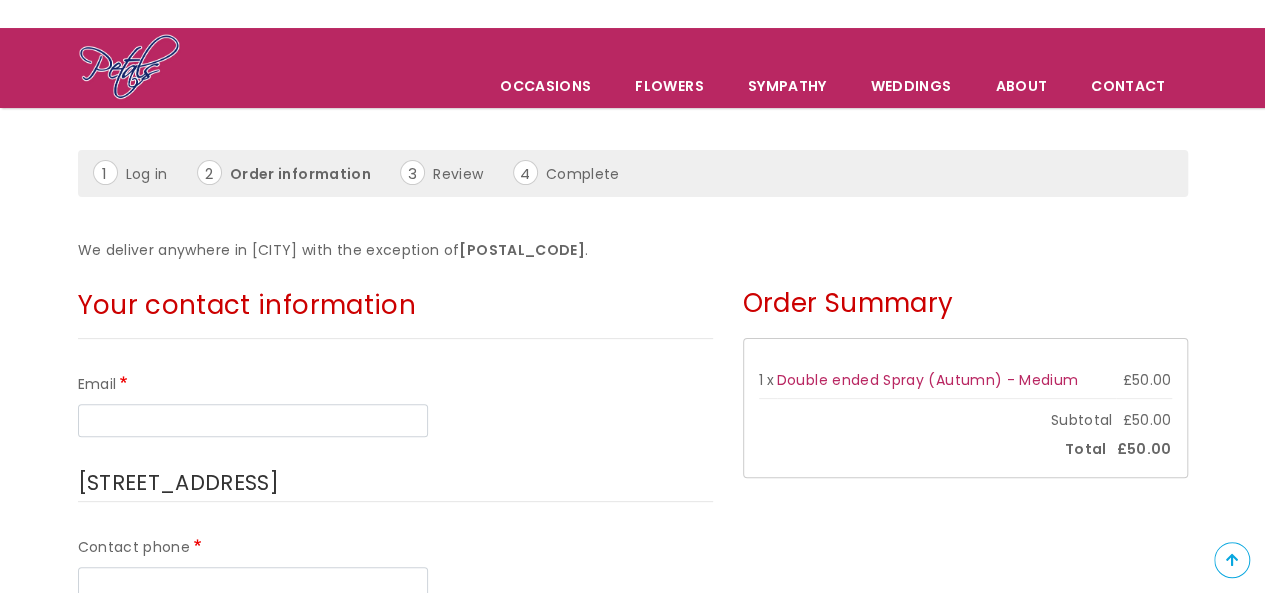 scroll, scrollTop: 200, scrollLeft: 0, axis: vertical 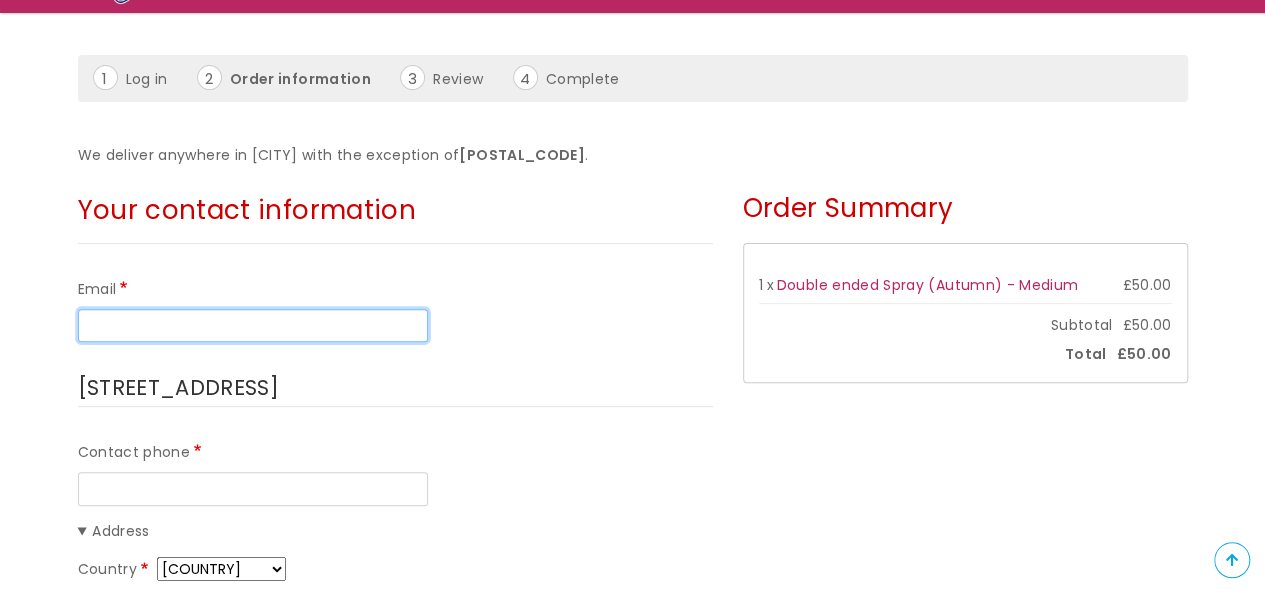 click on "Email" at bounding box center [253, 326] 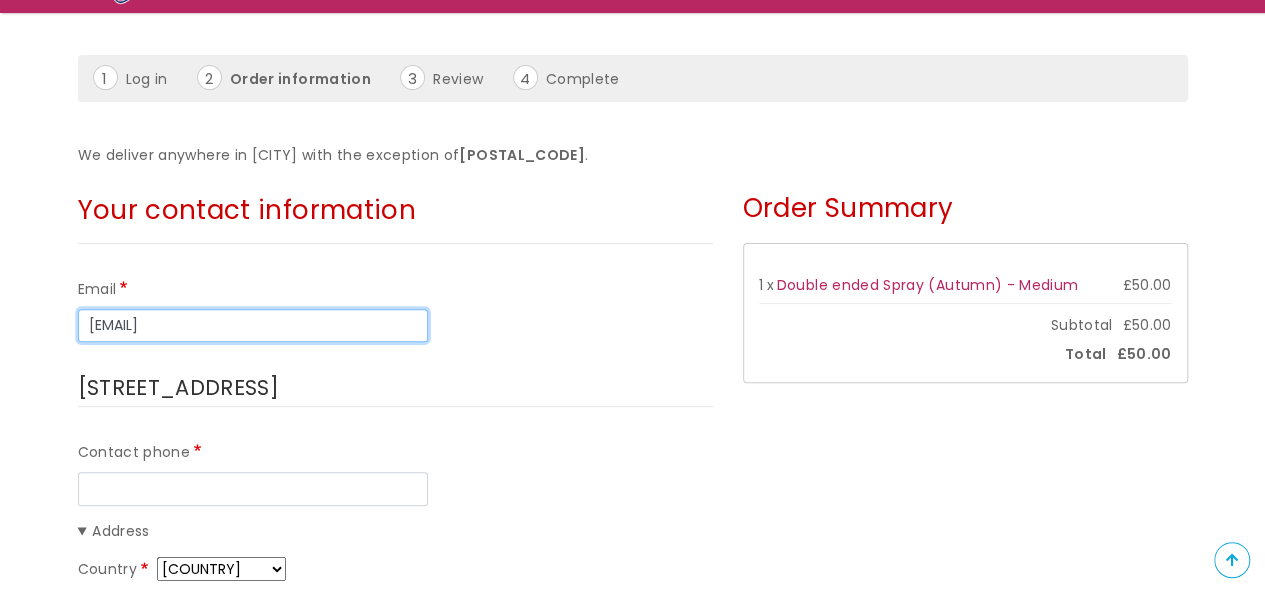 type on "[EMAIL]" 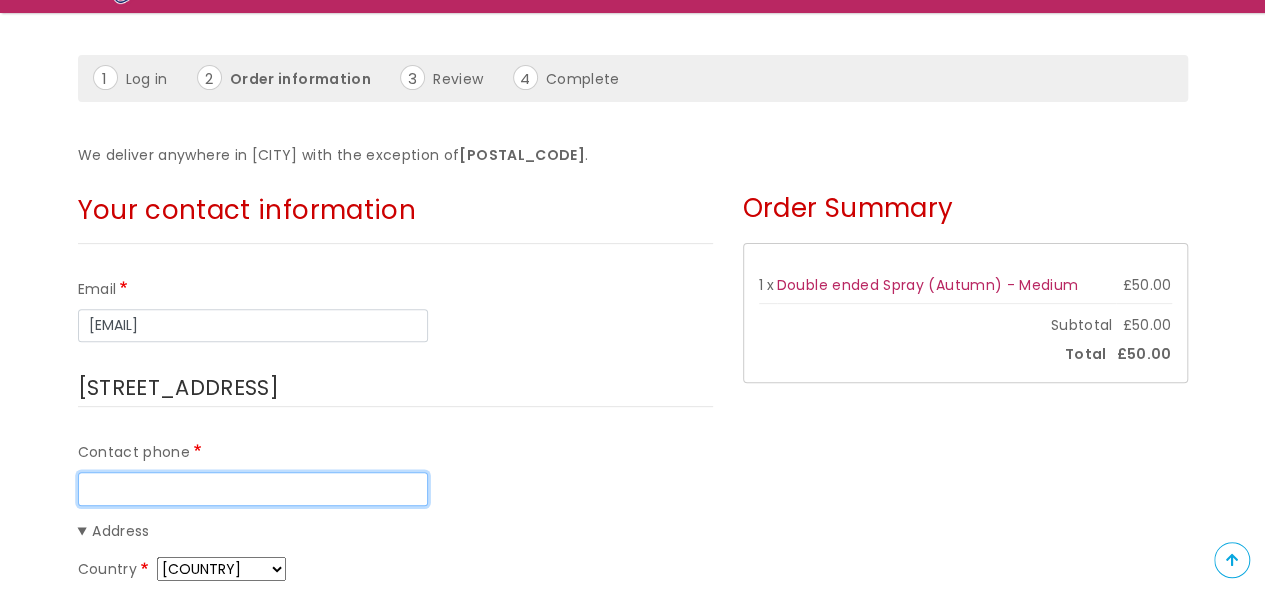 click on "Contact phone" at bounding box center (253, 489) 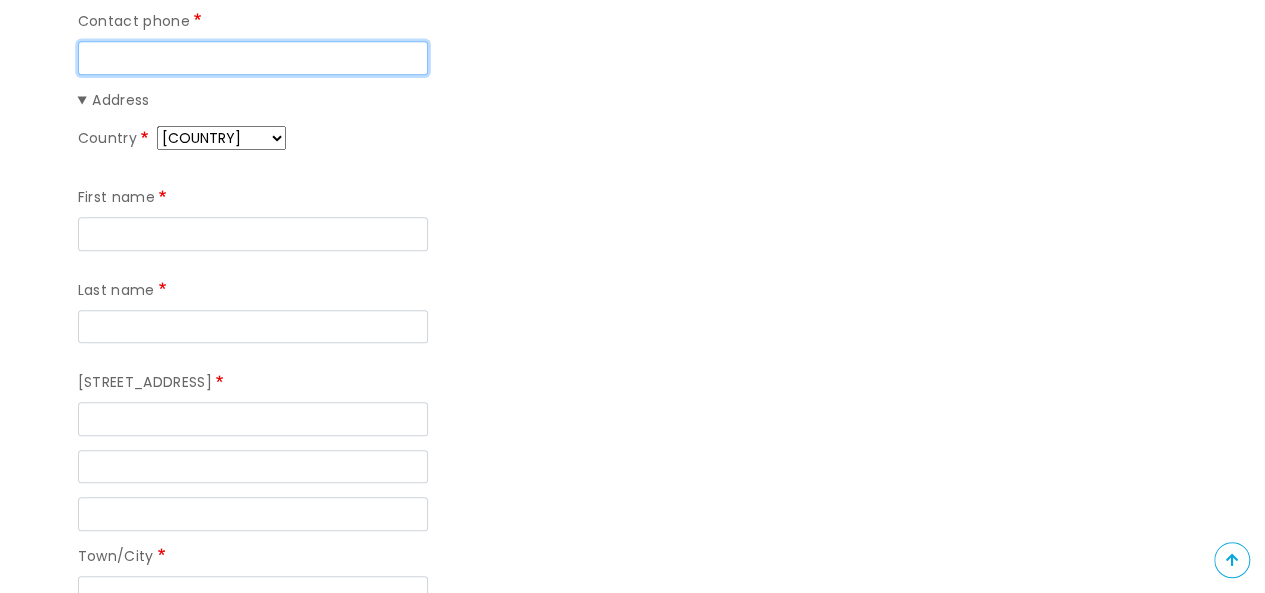 scroll, scrollTop: 600, scrollLeft: 0, axis: vertical 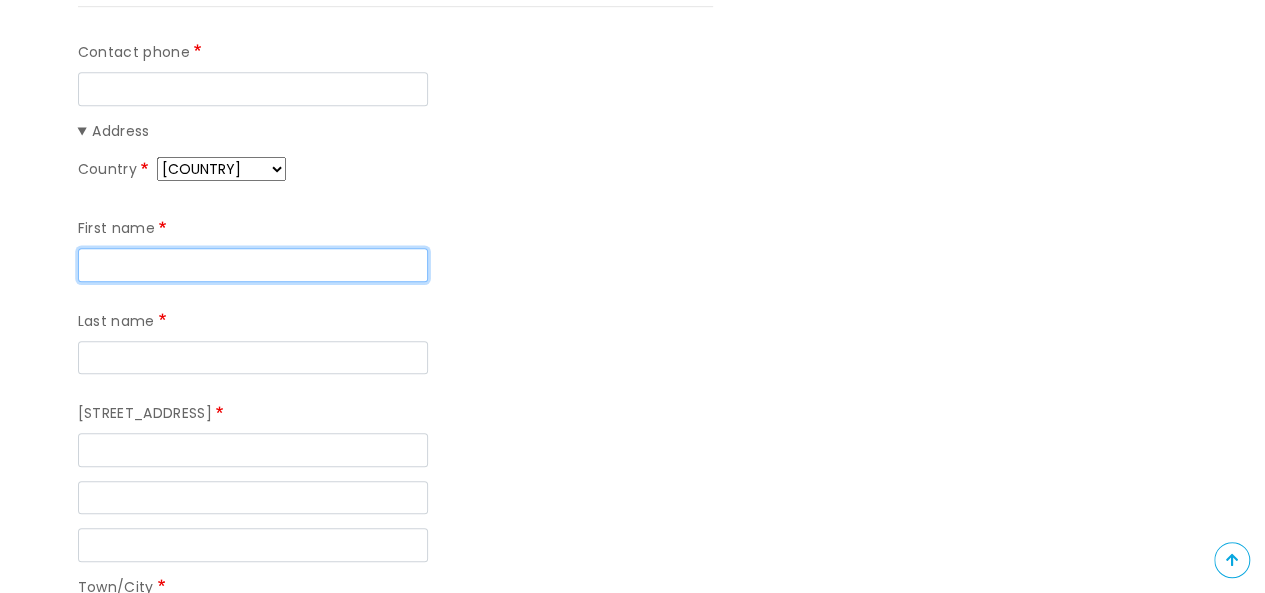 click on "First name" at bounding box center [253, 265] 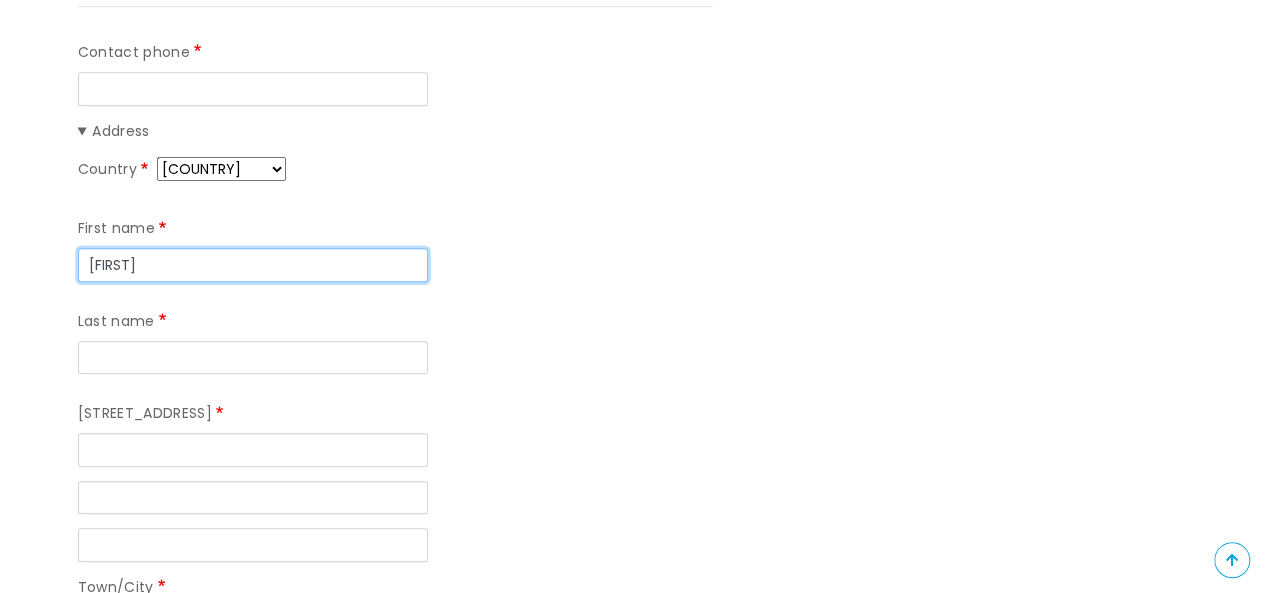type on "[FIRST]" 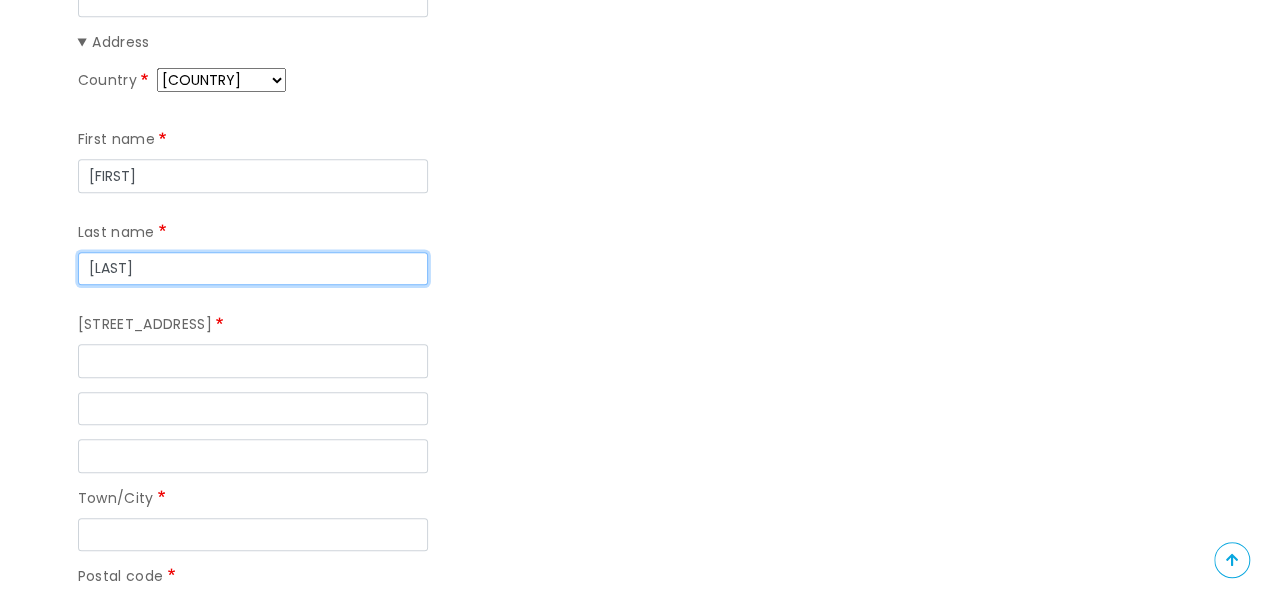 scroll, scrollTop: 800, scrollLeft: 0, axis: vertical 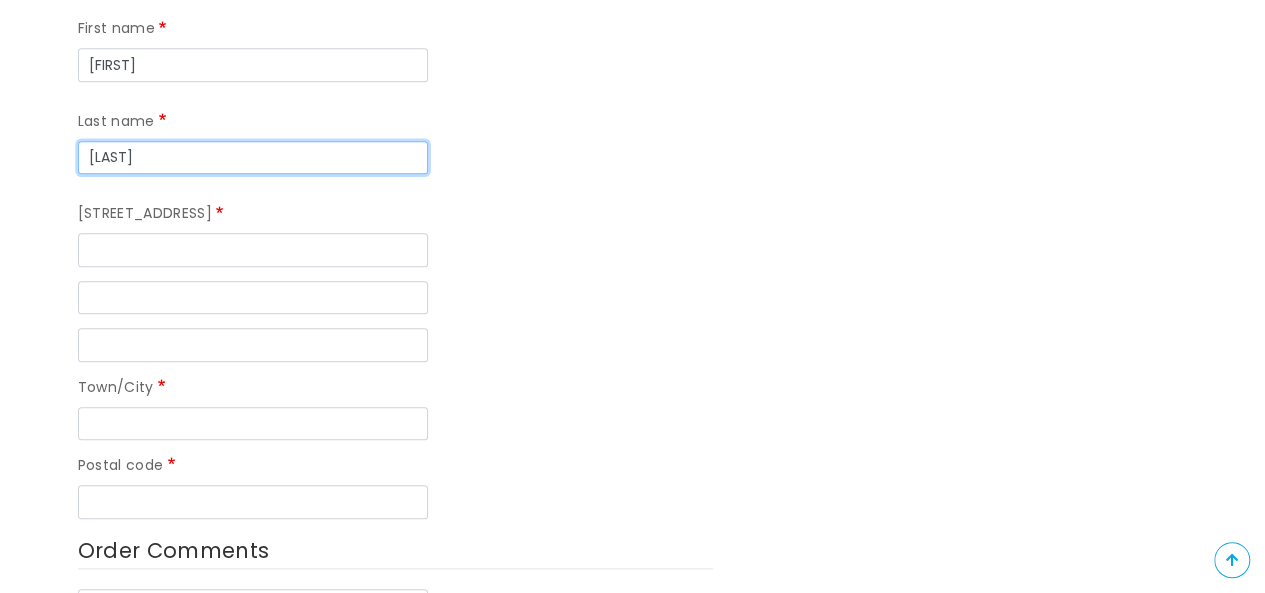 type on "[LAST]" 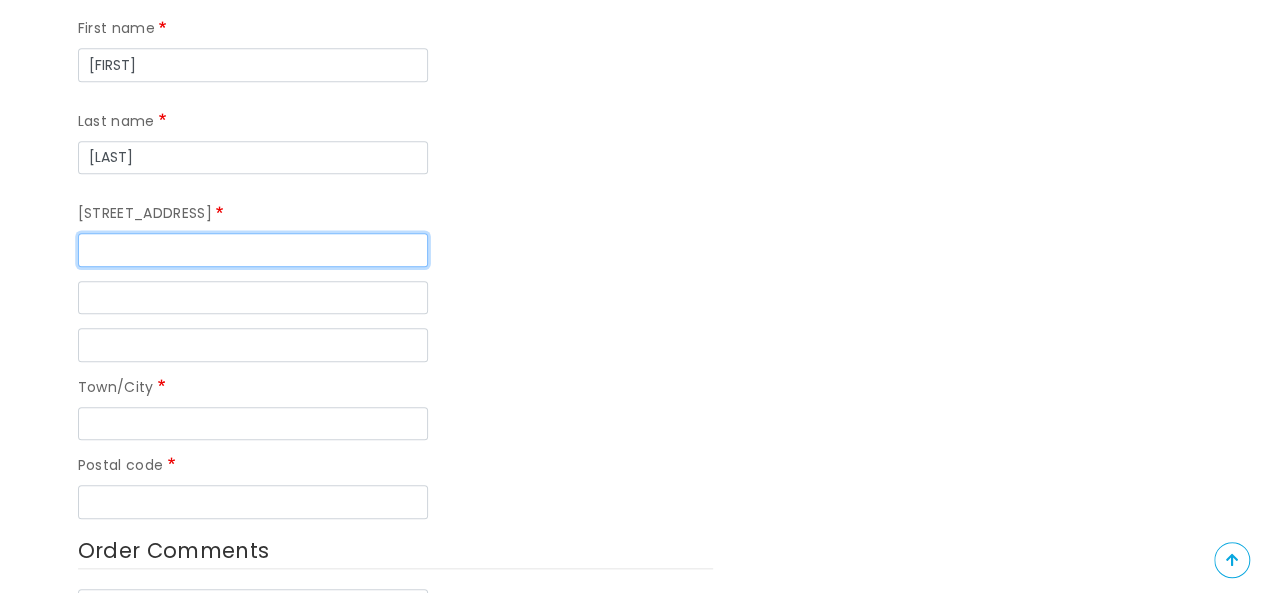 click on "[STREET_ADDRESS]" at bounding box center [253, 250] 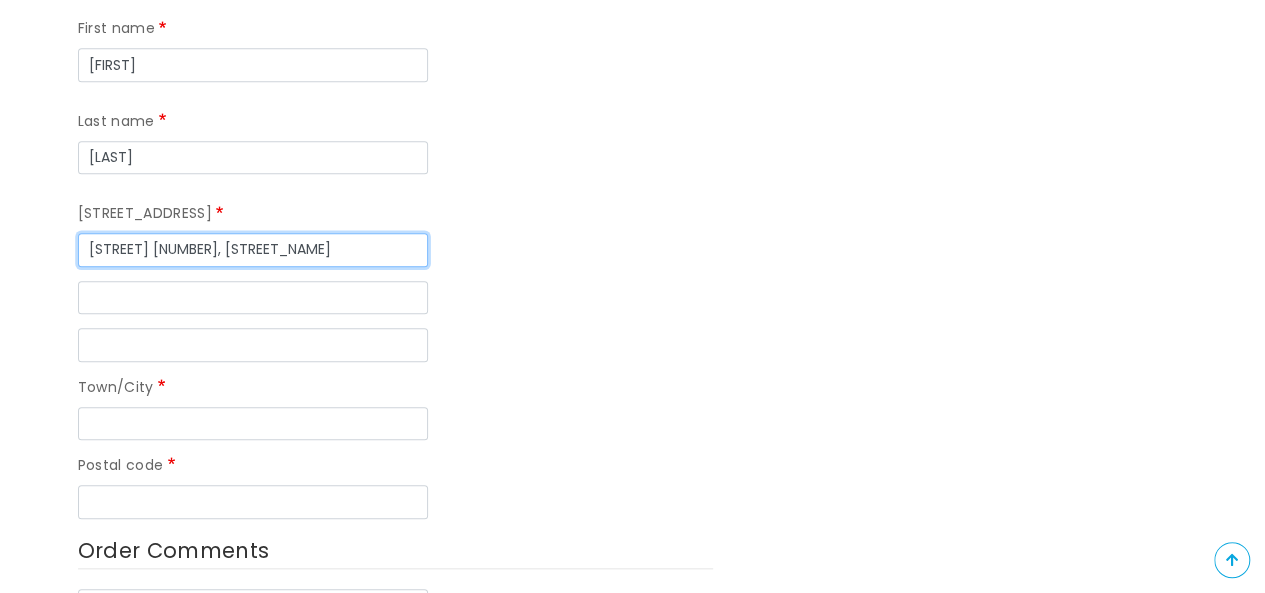 type on "[STREET] [NUMBER], [STREET_NAME]" 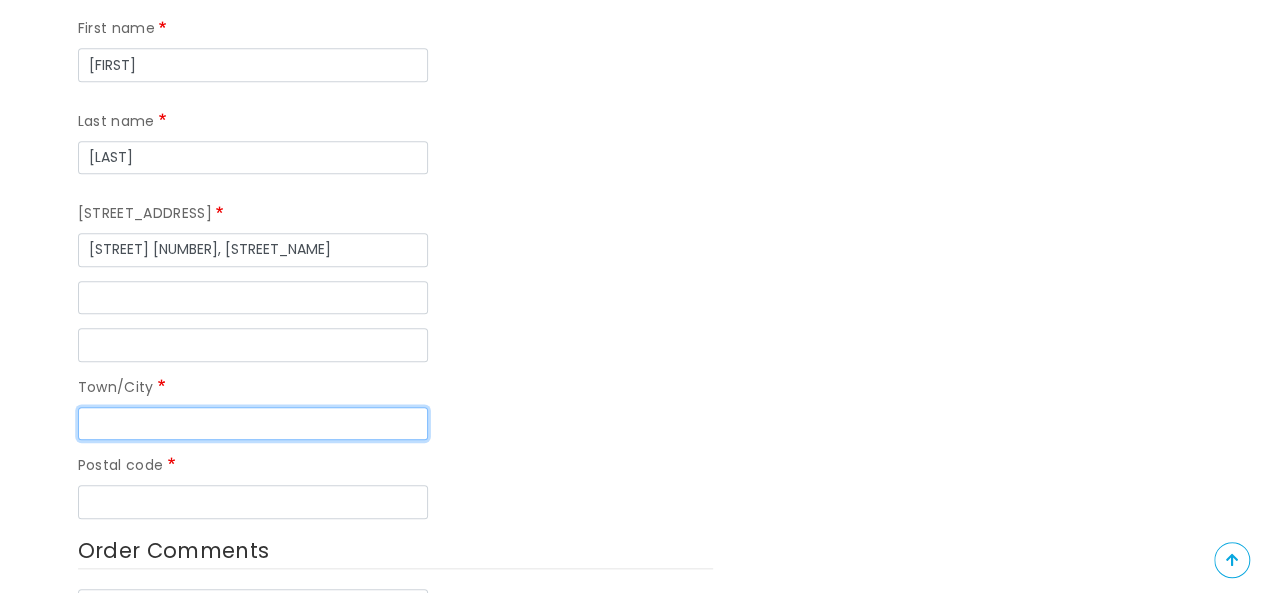 click on "Town/City" at bounding box center (253, 424) 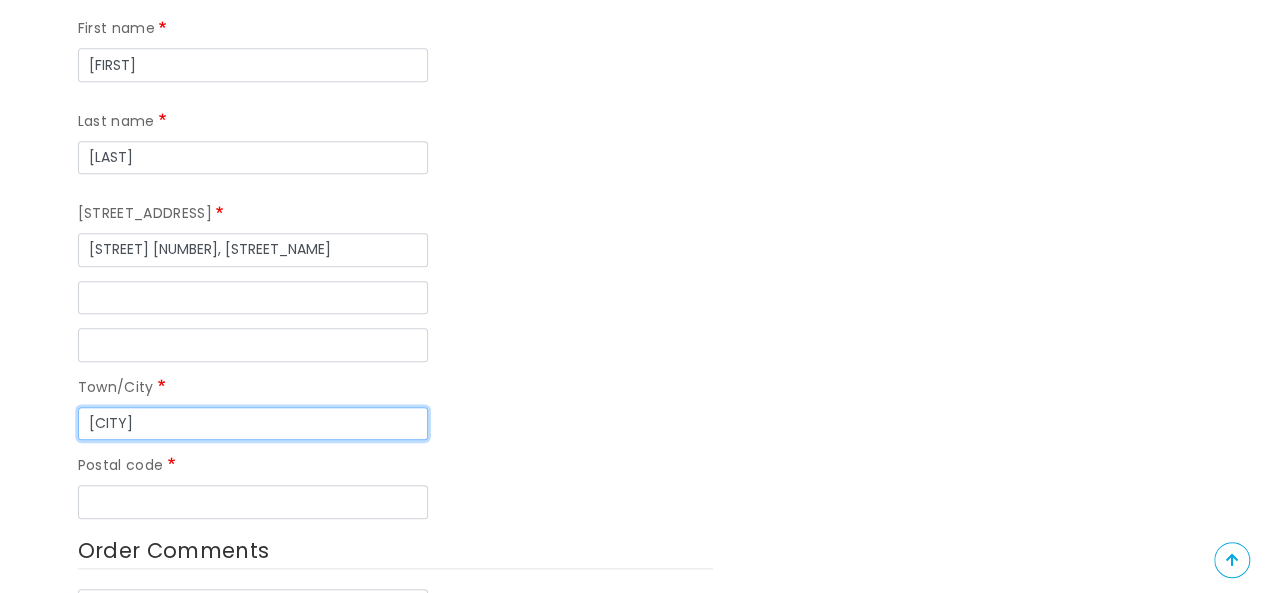 type on "[CITY]" 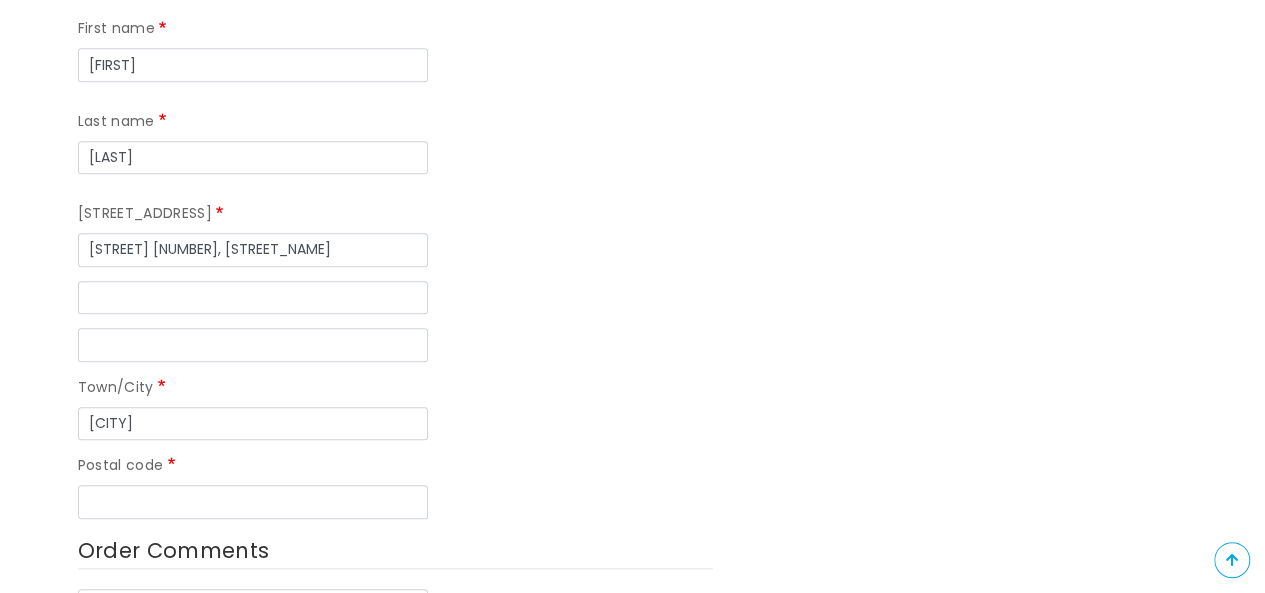 click on "Contact phone
Address
Country
Afghanistan Åland Islands Albania Algeria American Samoa Andorra Angola Anguilla Antarctica Antigua & Barbuda Argentina Armenia Aruba Ascension Island Australia Austria Azerbaijan Bahamas Bahrain Bangladesh Barbados Belarus Belgium Belize Benin Bermuda Bhutan Bolivia Bosnia & Herzegovina Botswana Bouvet Island Brazil British Indian Ocean Territory British Virgin Islands Brunei Bulgaria Burkina Faso Burundi Cambodia Cameroon Canada Canary Islands Cape Verde Caribbean Netherlands Cayman Islands Central African Republic Ceuta & Melilla Chad Chile China Christmas Island Clipperton Island Cocos (Keeling) Islands Colombia Comoros Congo - Brazzaville Congo - Kinshasa Cook Islands Costa Rica Côte d’Ivoire Croatia Cuba Curaçao Cyprus Czechia Denmark Diego Garcia Djibouti Dominica Dominican Republic Ecuador Egypt El Salvador Equatorial Guinea Eritrea Estonia Eswatini Fiji" at bounding box center (395, 286) 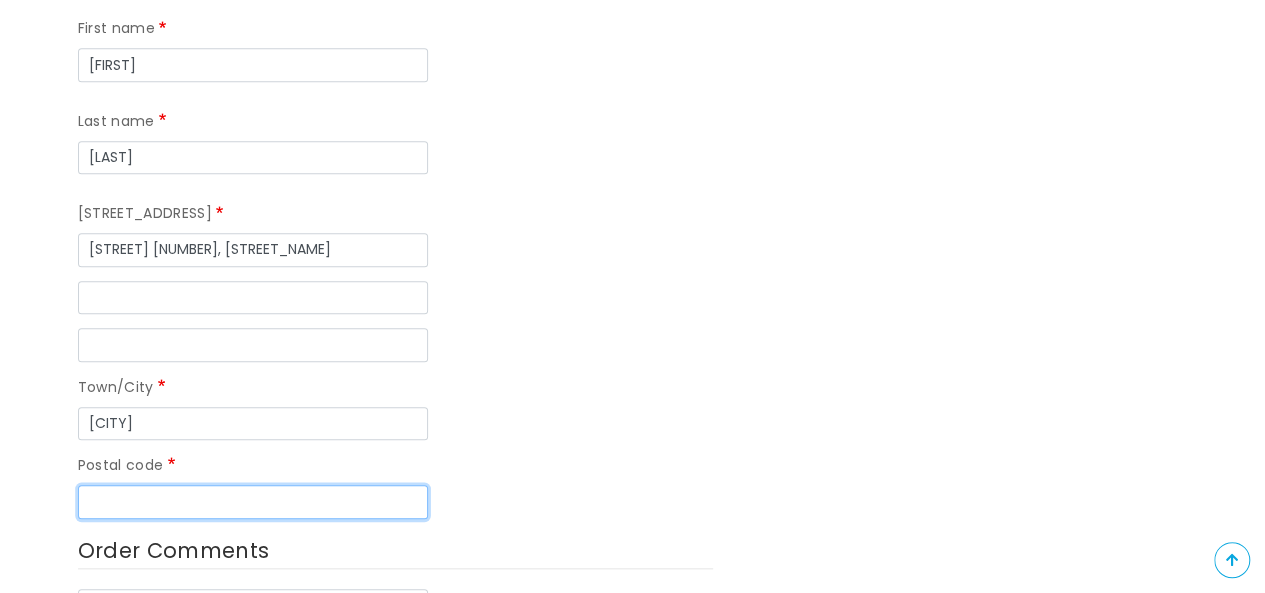 click on "Postal code" at bounding box center (253, 502) 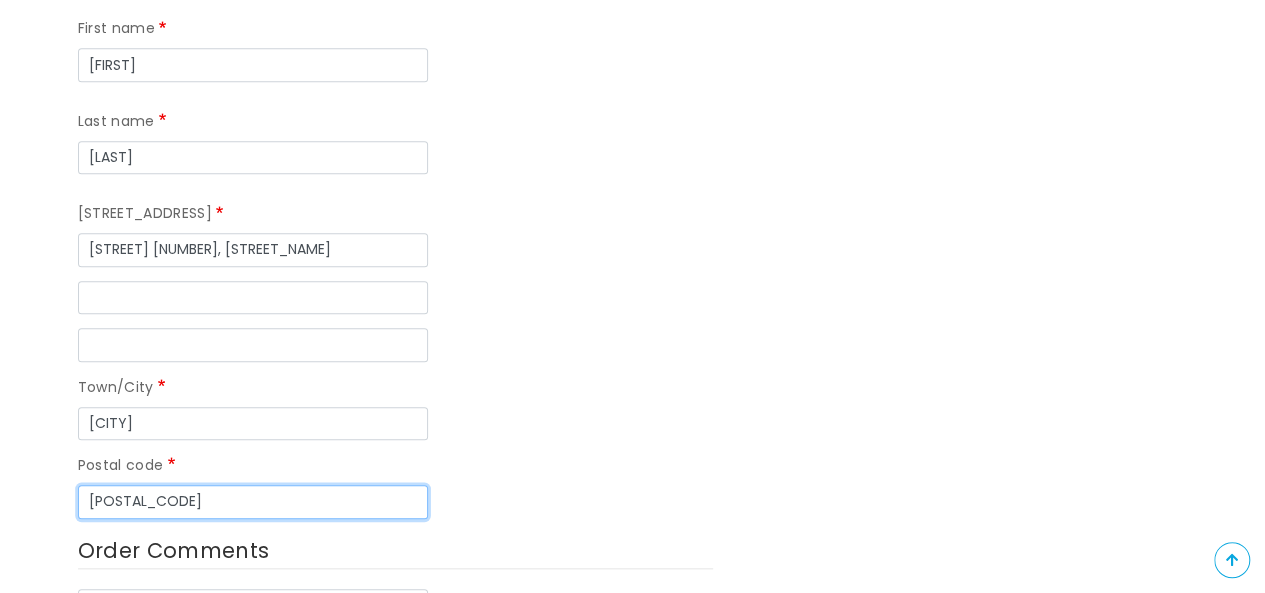 type on "[POSTAL_CODE]" 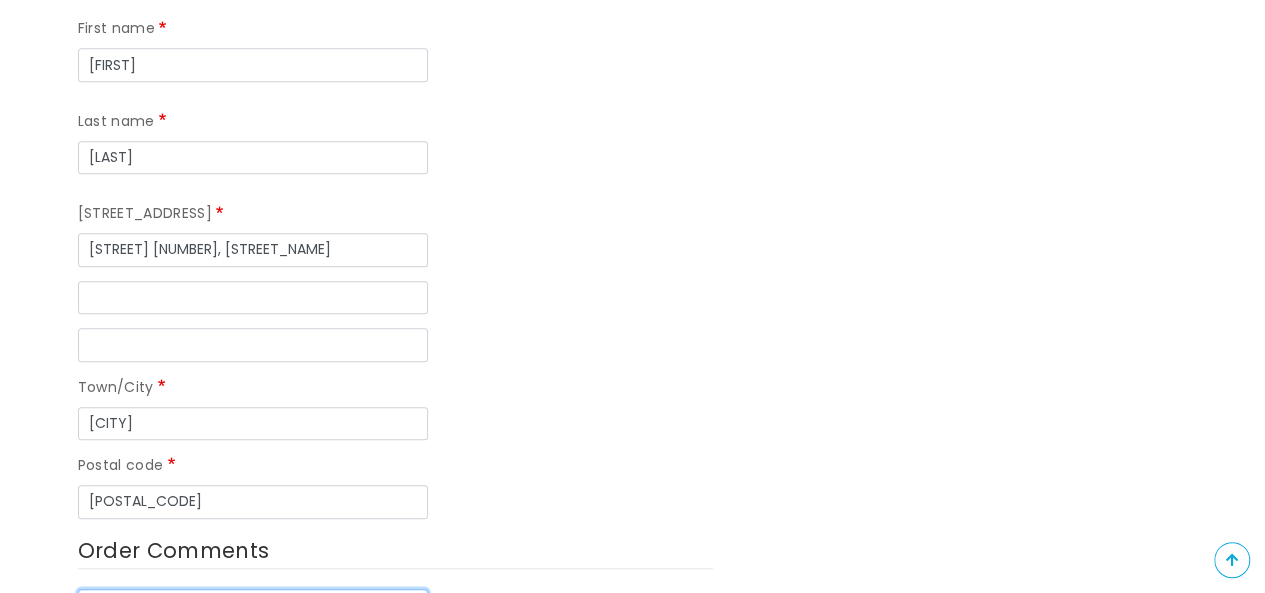 click on "Order Comments" at bounding box center (253, 648) 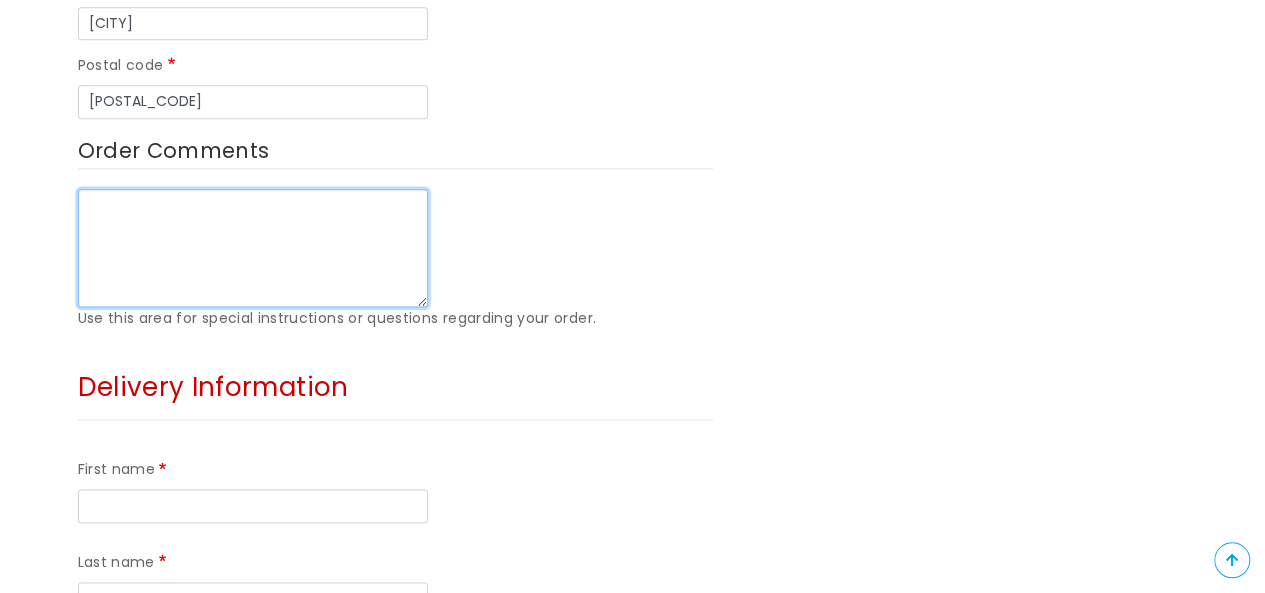 scroll, scrollTop: 1300, scrollLeft: 0, axis: vertical 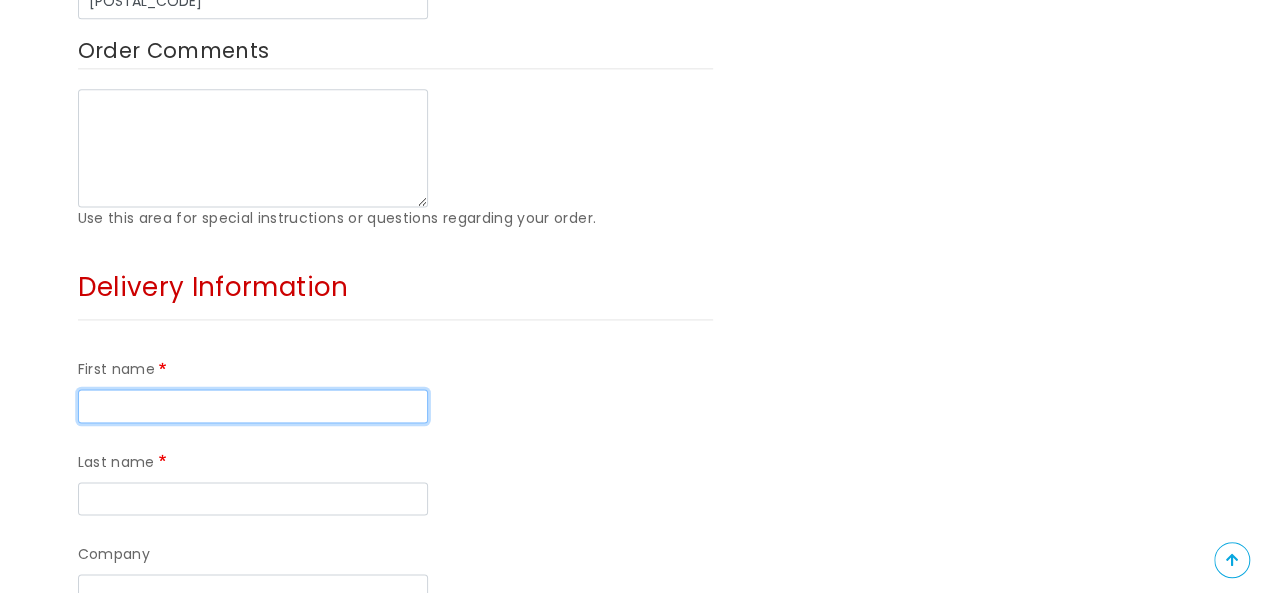 click on "First name" at bounding box center [253, 406] 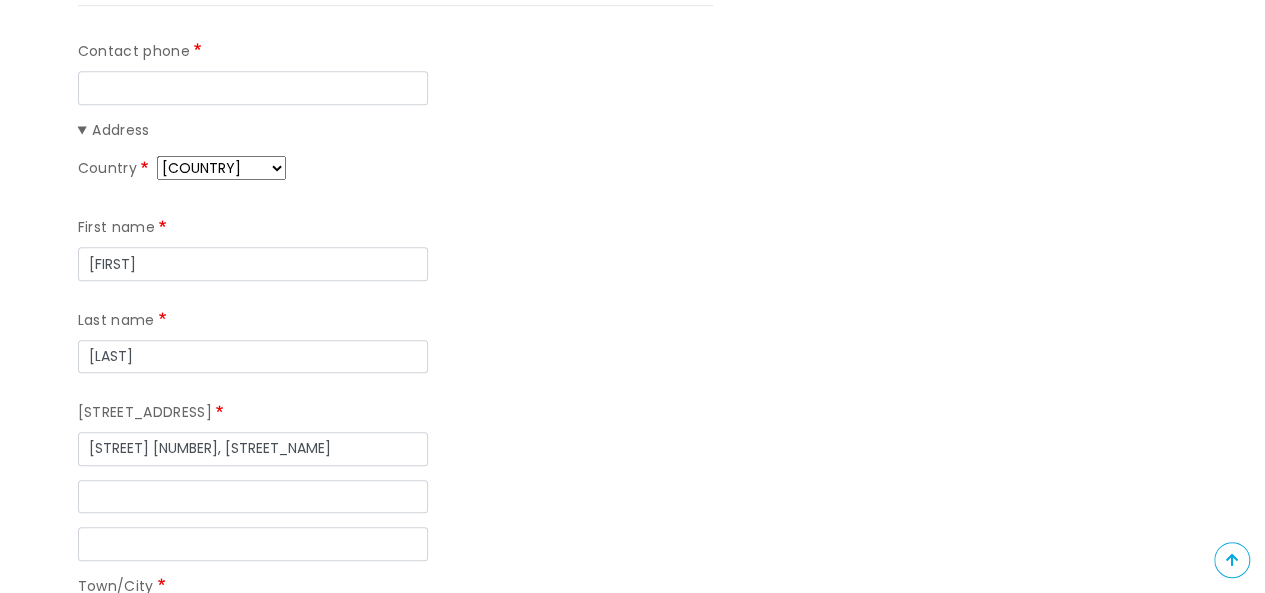 scroll, scrollTop: 600, scrollLeft: 0, axis: vertical 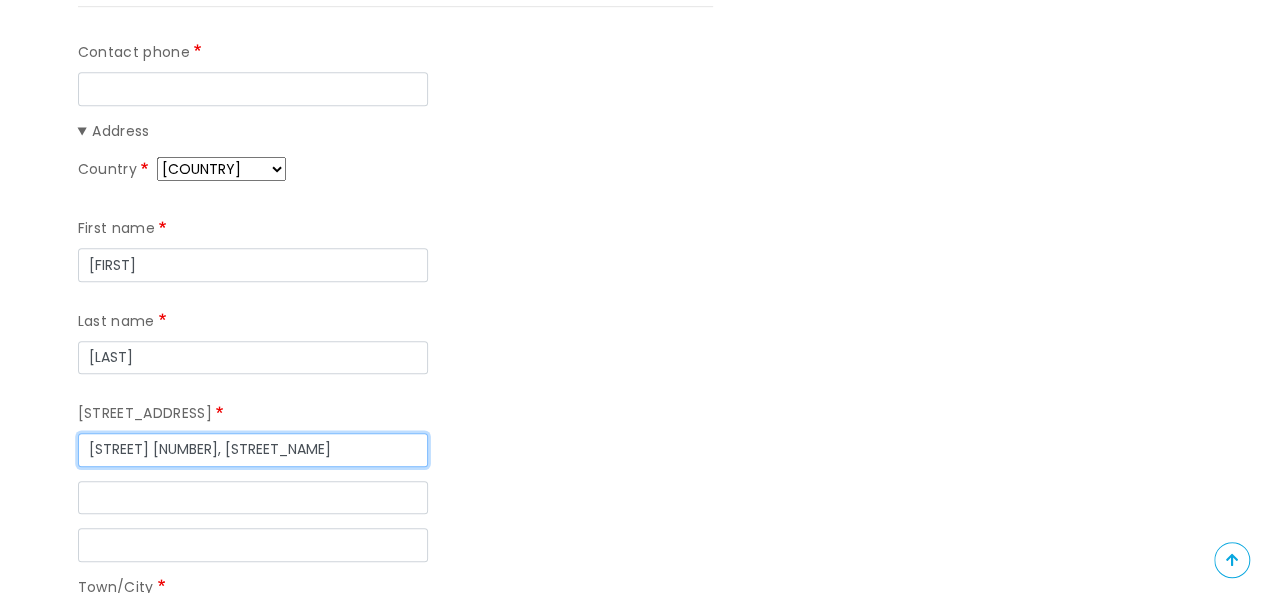 click on "[STREET] [NUMBER], [STREET_NAME]" at bounding box center [253, 450] 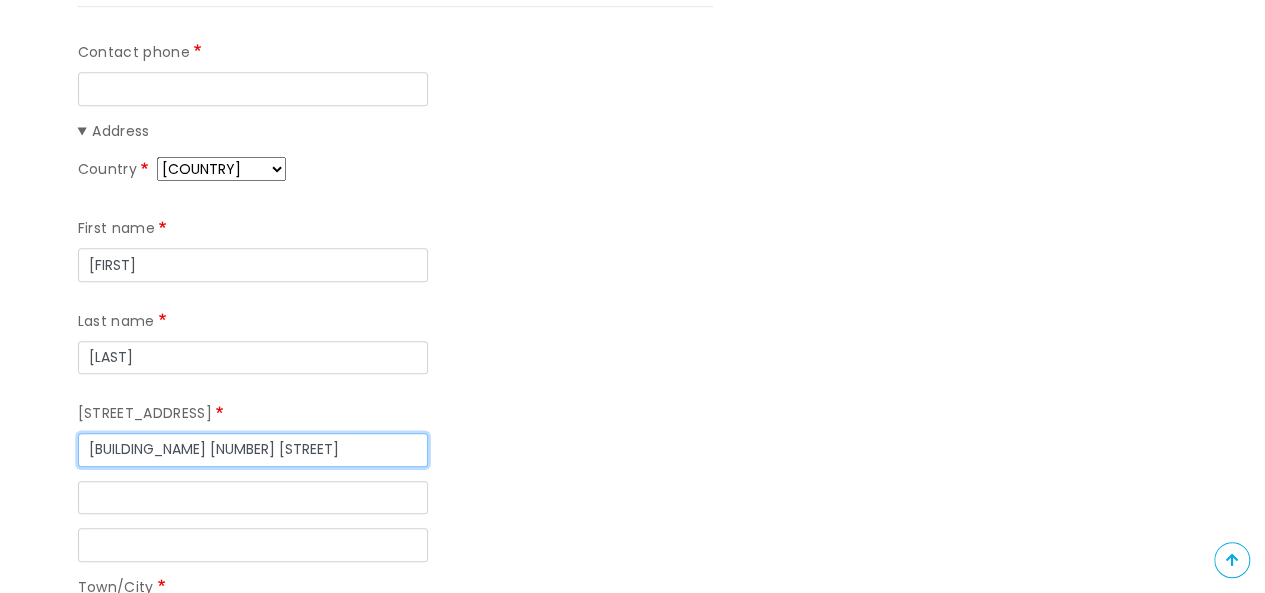 click on "[BUILDING_NAME] [NUMBER] [STREET]" at bounding box center [253, 450] 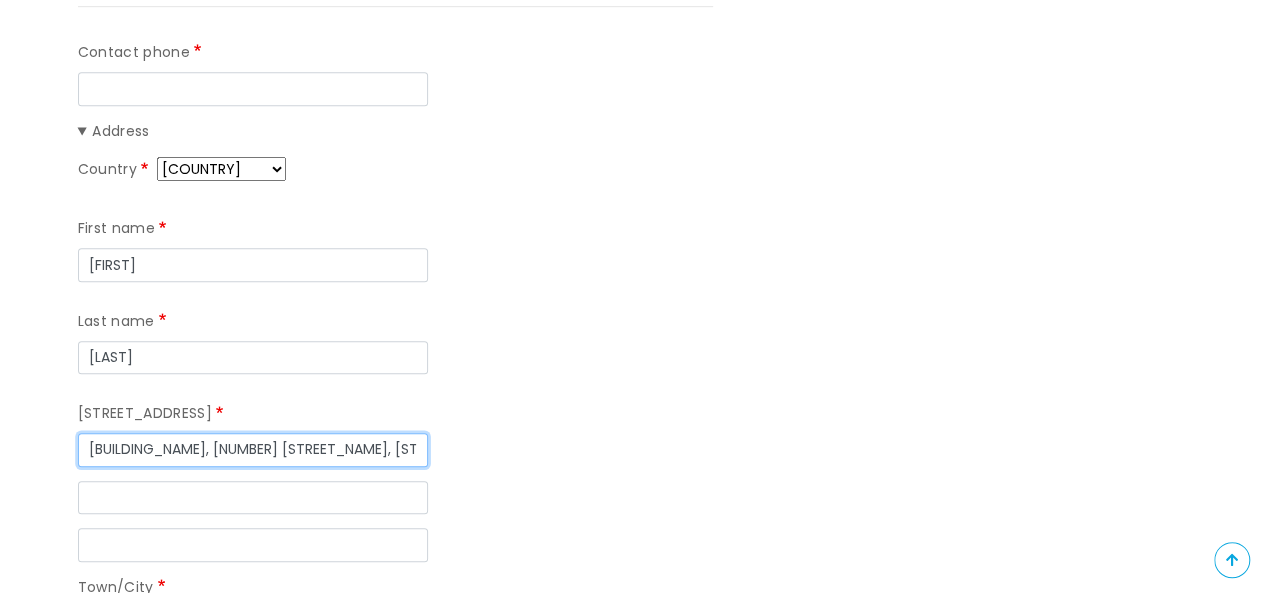 drag, startPoint x: 356, startPoint y: 358, endPoint x: 152, endPoint y: 347, distance: 204.29636 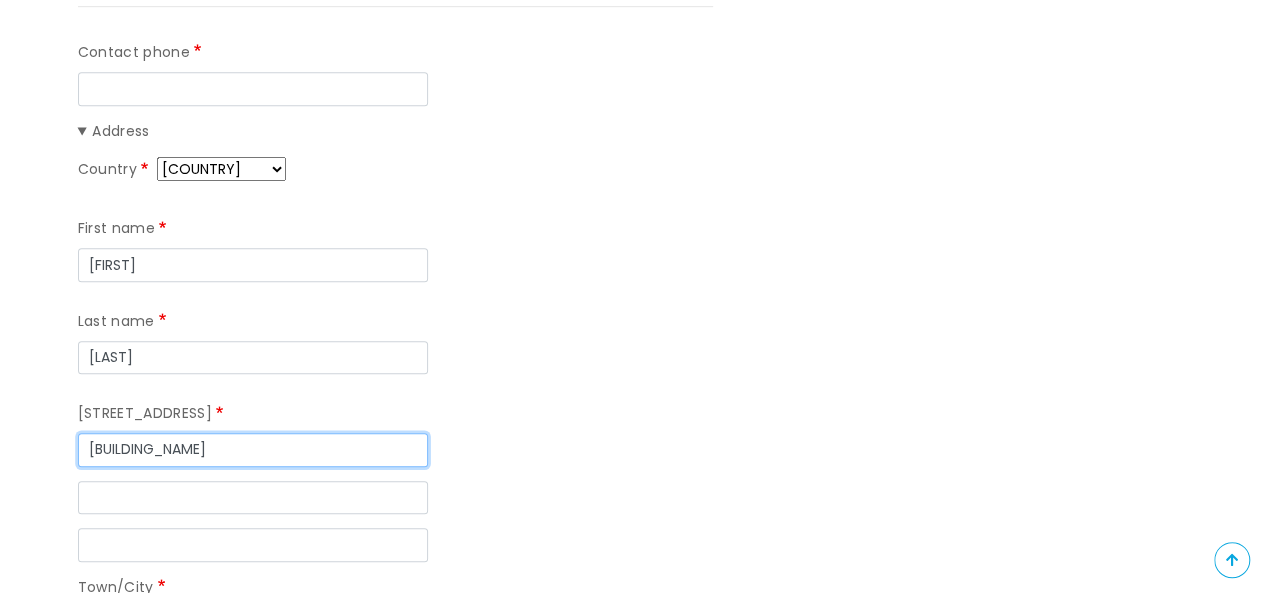 type on "[BUILDING_NAME]" 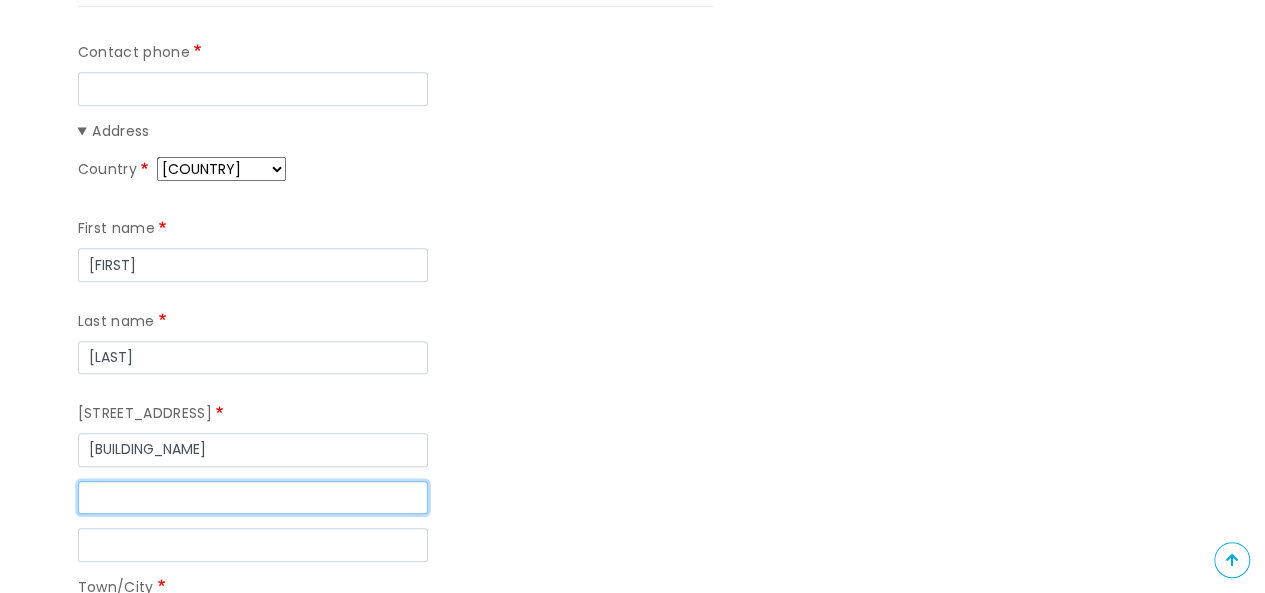 click on "Street address line 2" at bounding box center [253, 498] 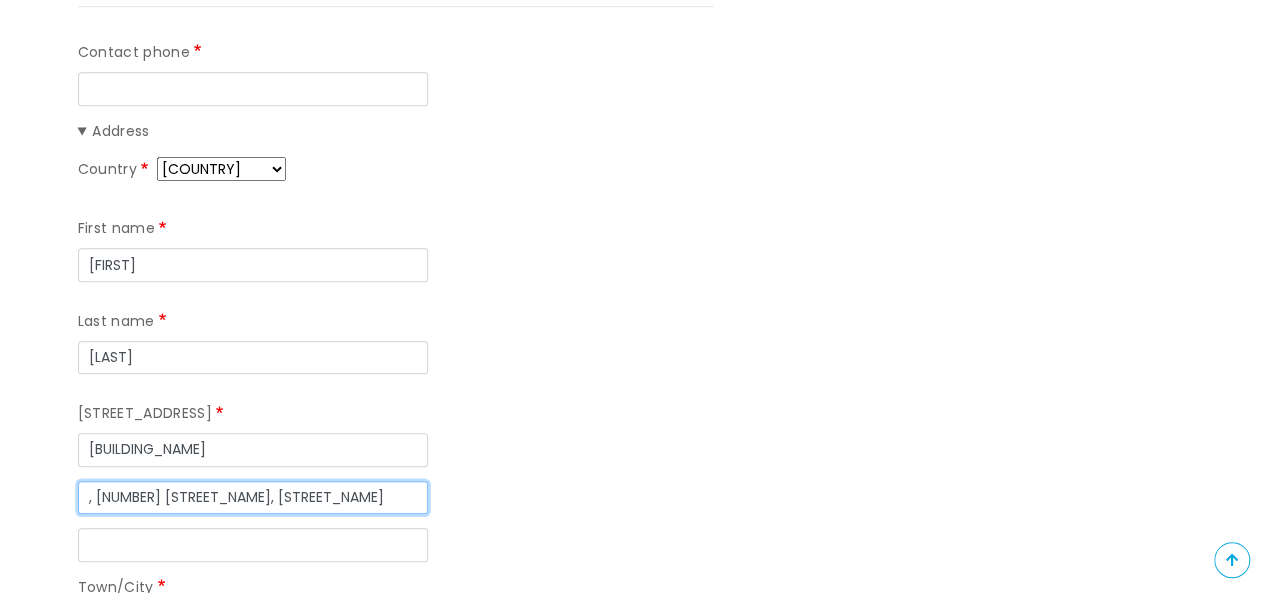drag, startPoint x: 94, startPoint y: 401, endPoint x: 56, endPoint y: 392, distance: 39.051247 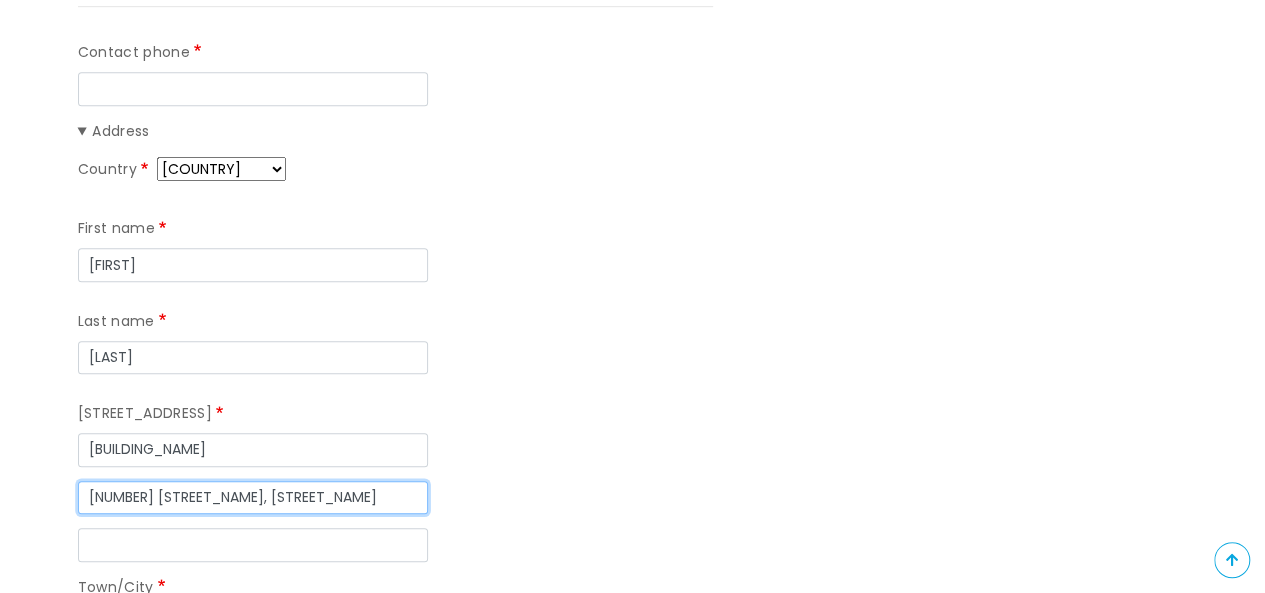 drag, startPoint x: 183, startPoint y: 390, endPoint x: 335, endPoint y: 394, distance: 152.05263 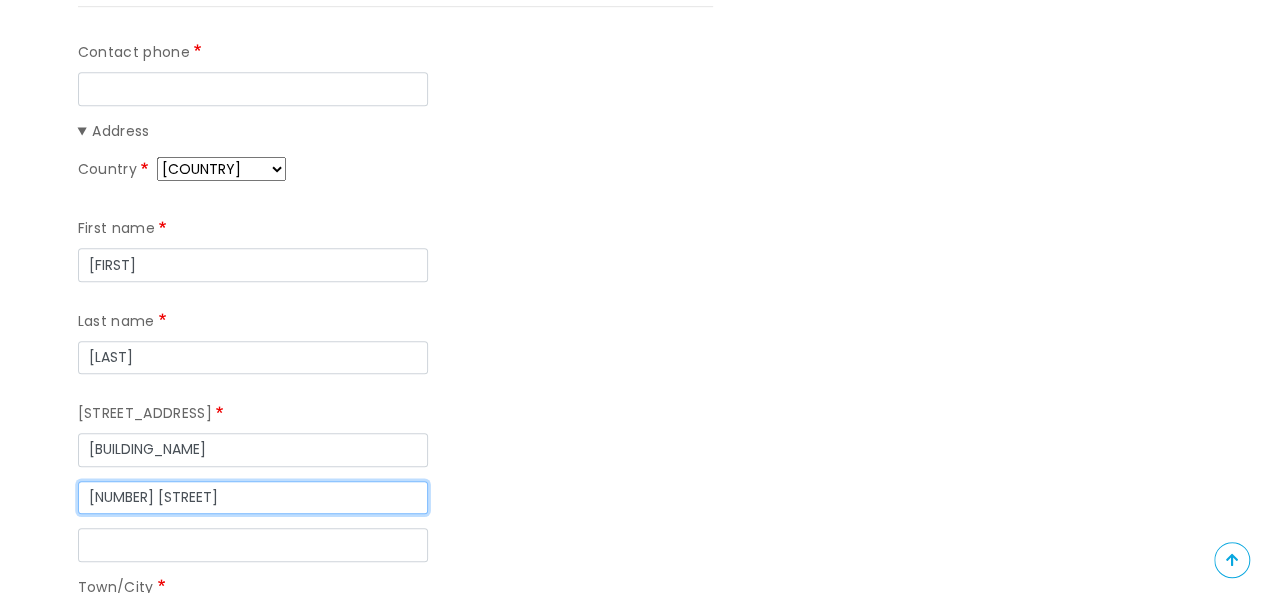 type on "[NUMBER] [STREET]" 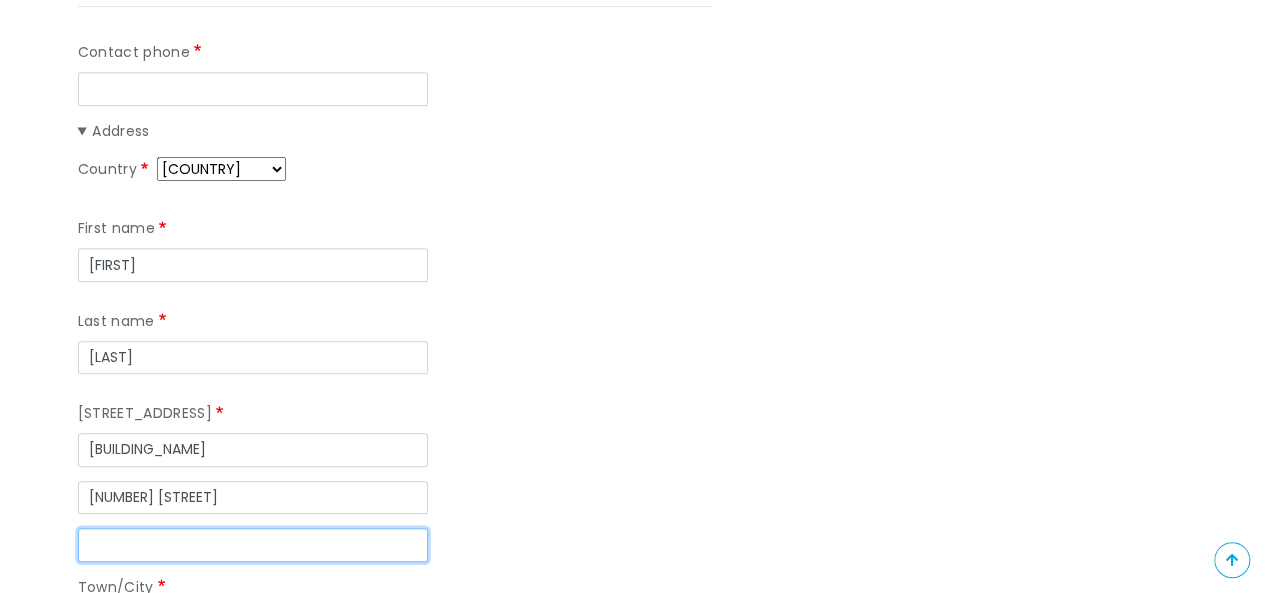 click on "Street address line 3" at bounding box center [253, 545] 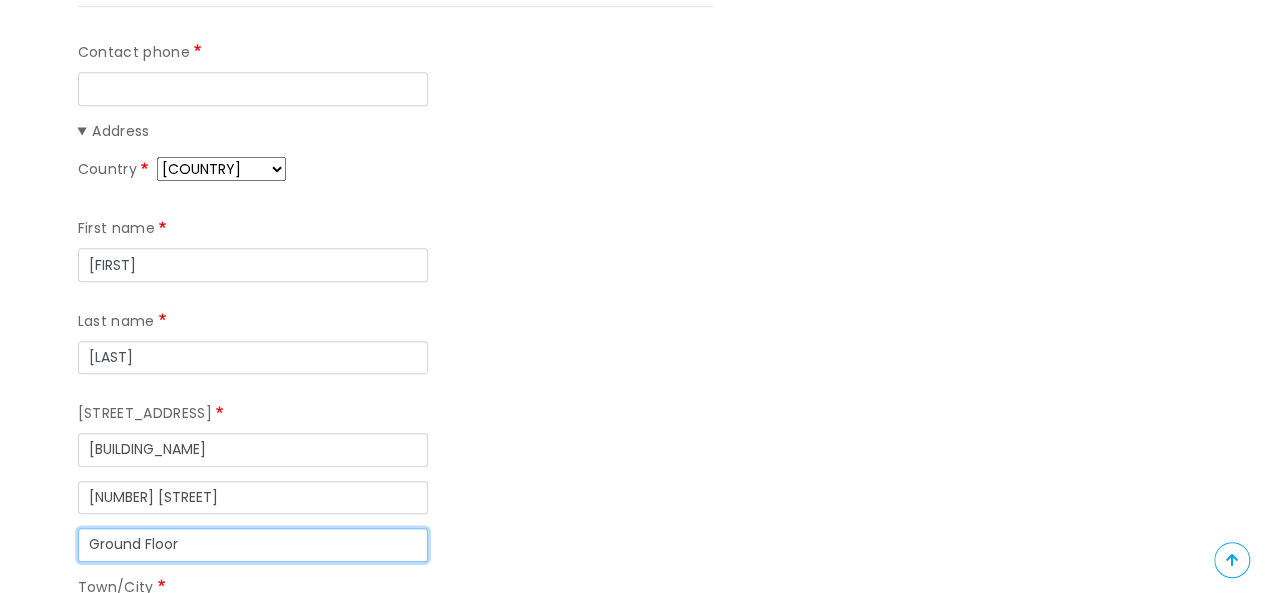 type on "Ground Floor" 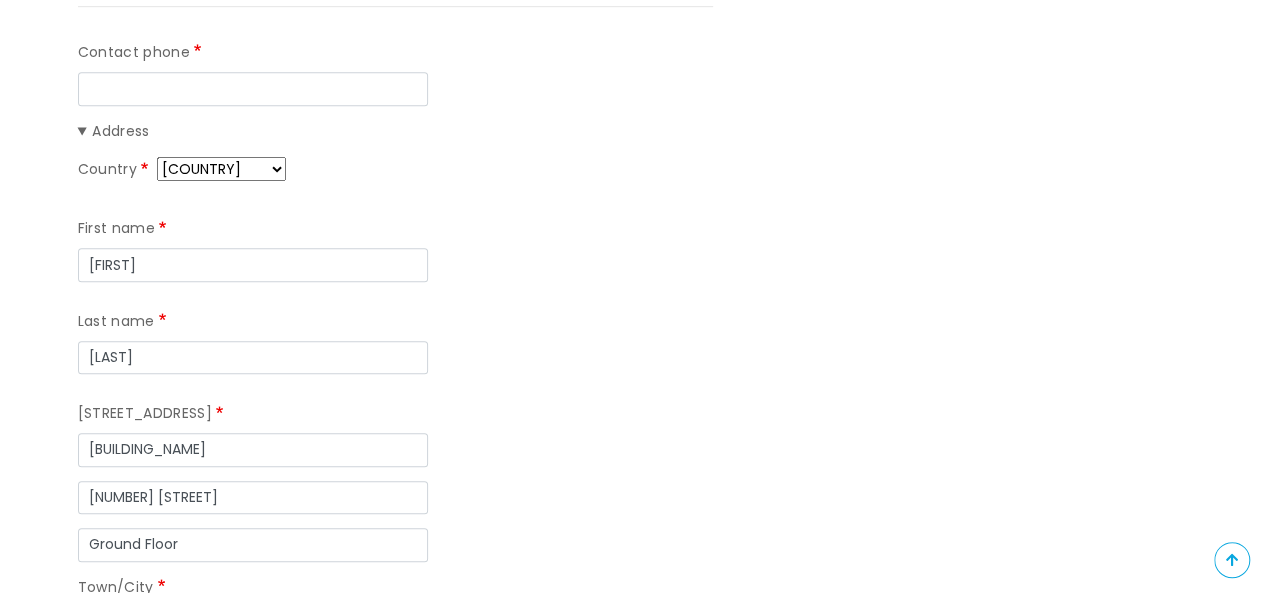 click on "Street address
Skypark 1" at bounding box center [395, 434] 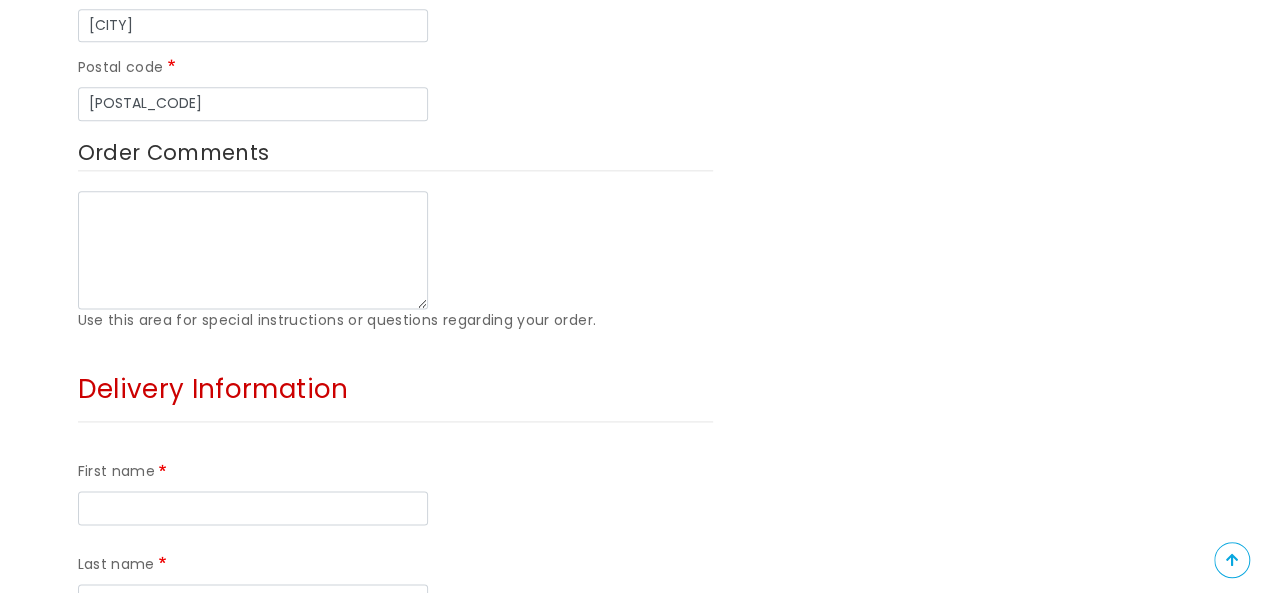 scroll, scrollTop: 1200, scrollLeft: 0, axis: vertical 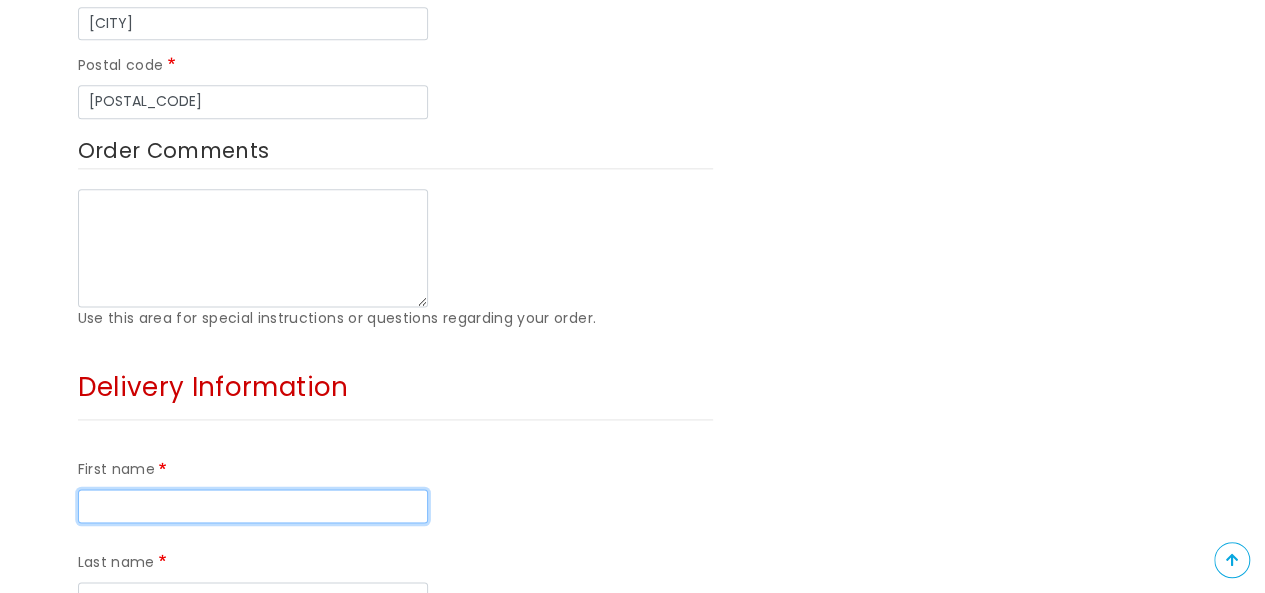 click on "First name" at bounding box center (253, 506) 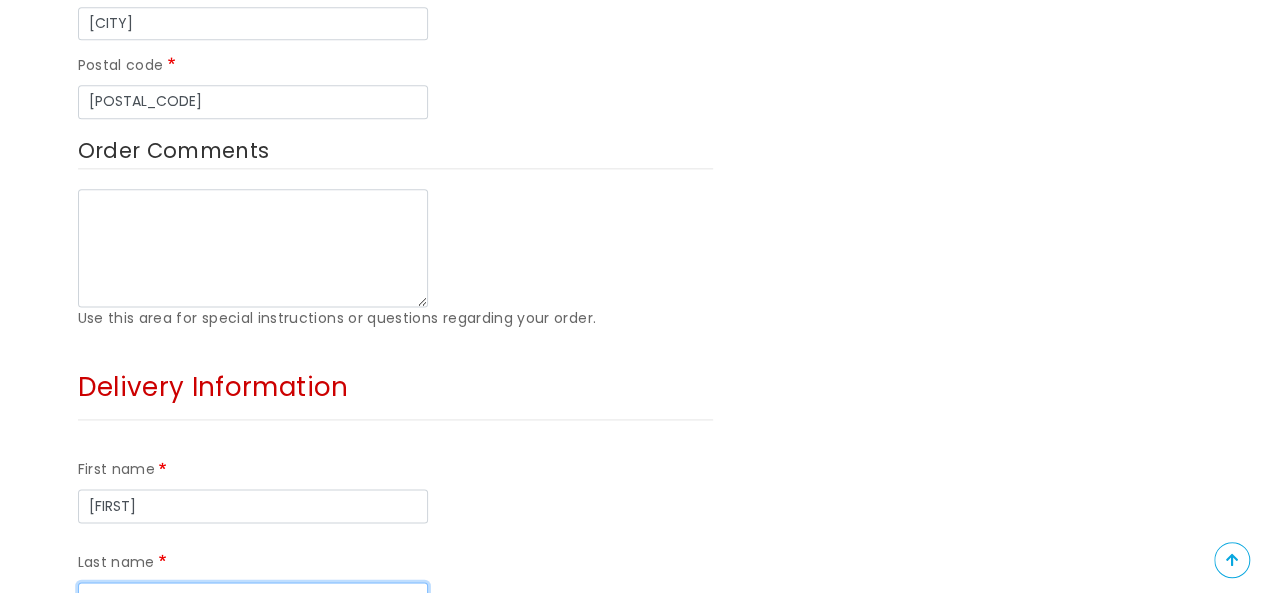 click on "Last name" at bounding box center (253, 599) 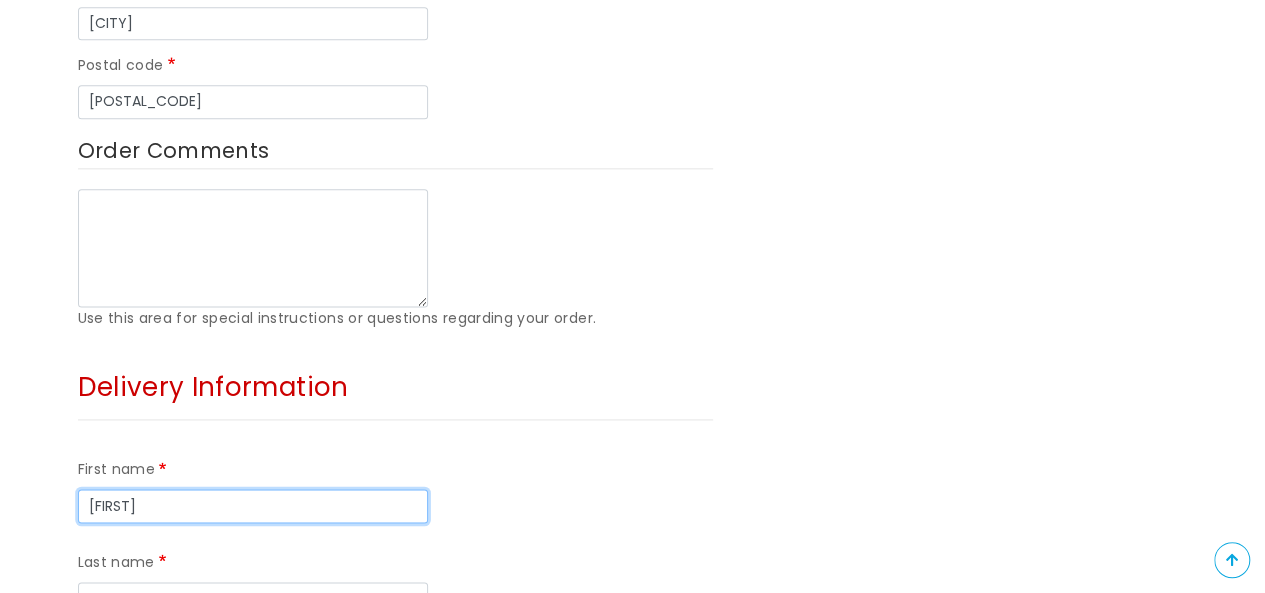 drag, startPoint x: 218, startPoint y: 404, endPoint x: 68, endPoint y: 393, distance: 150.40279 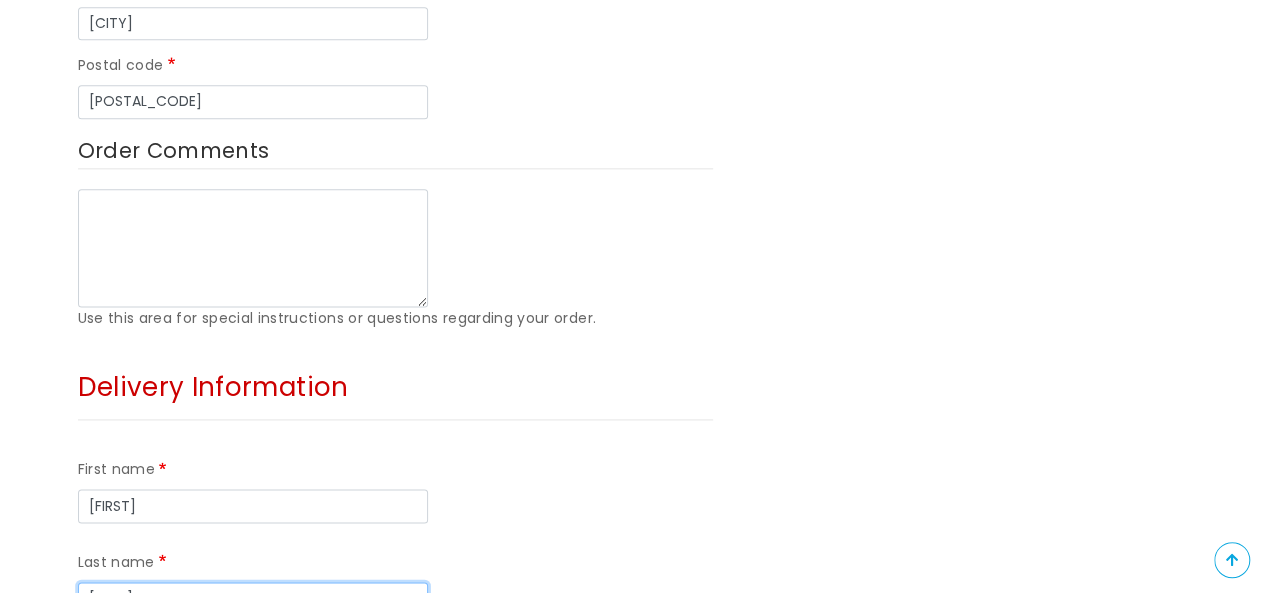 type on "[LAST]" 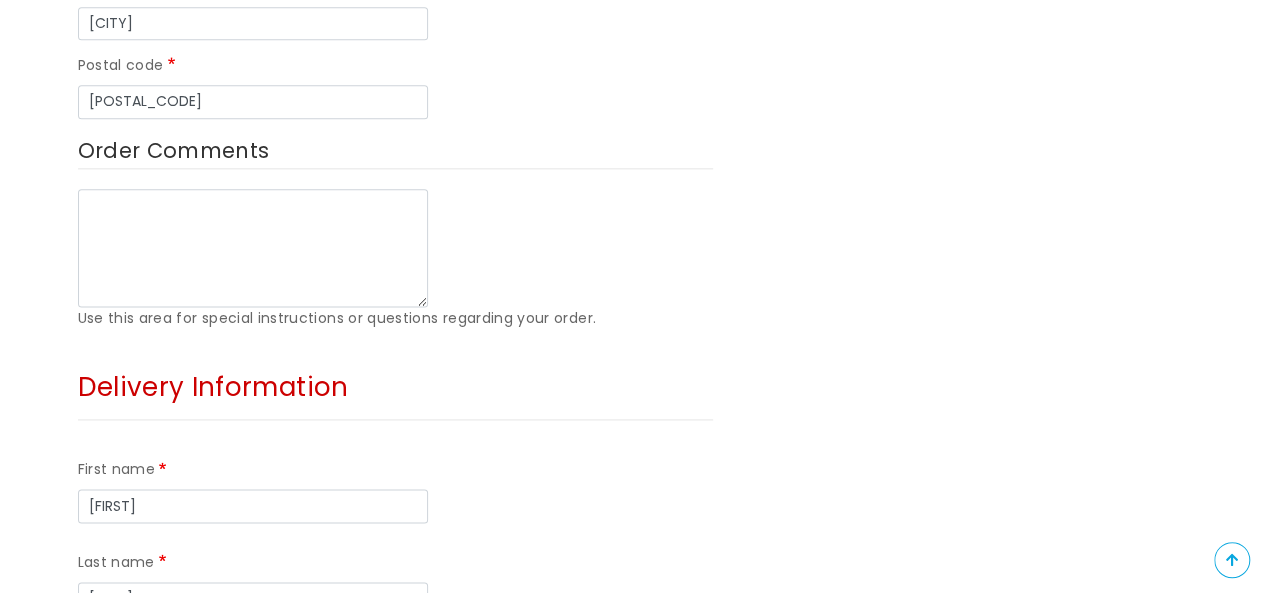 click on "Company" at bounding box center [253, 691] 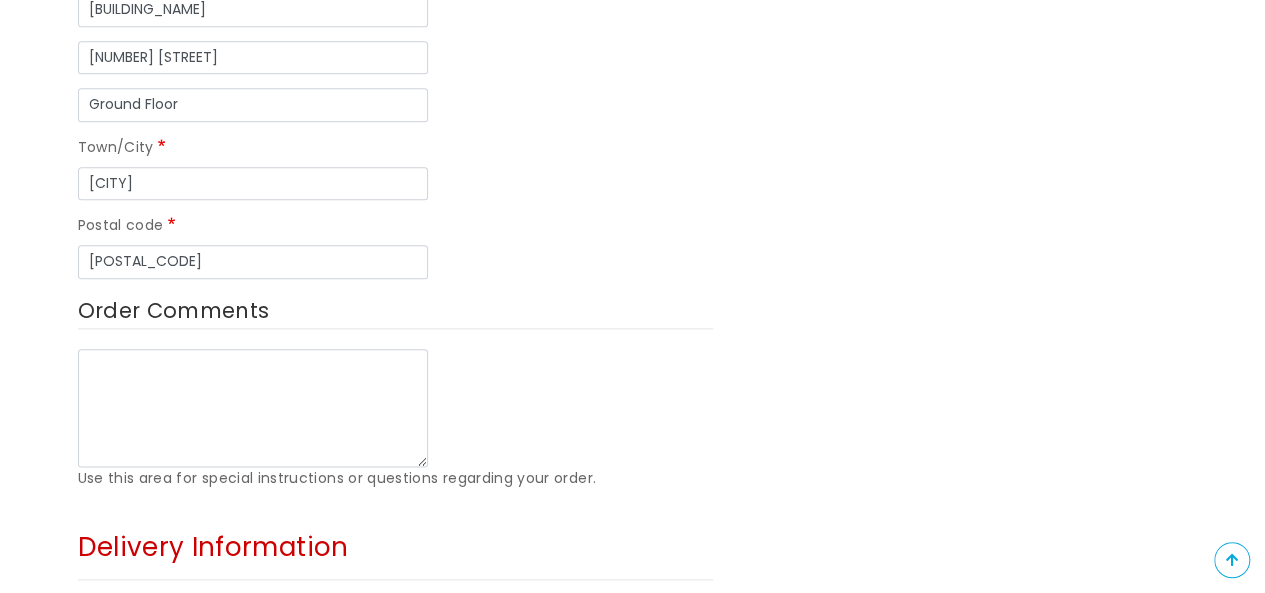 scroll, scrollTop: 900, scrollLeft: 0, axis: vertical 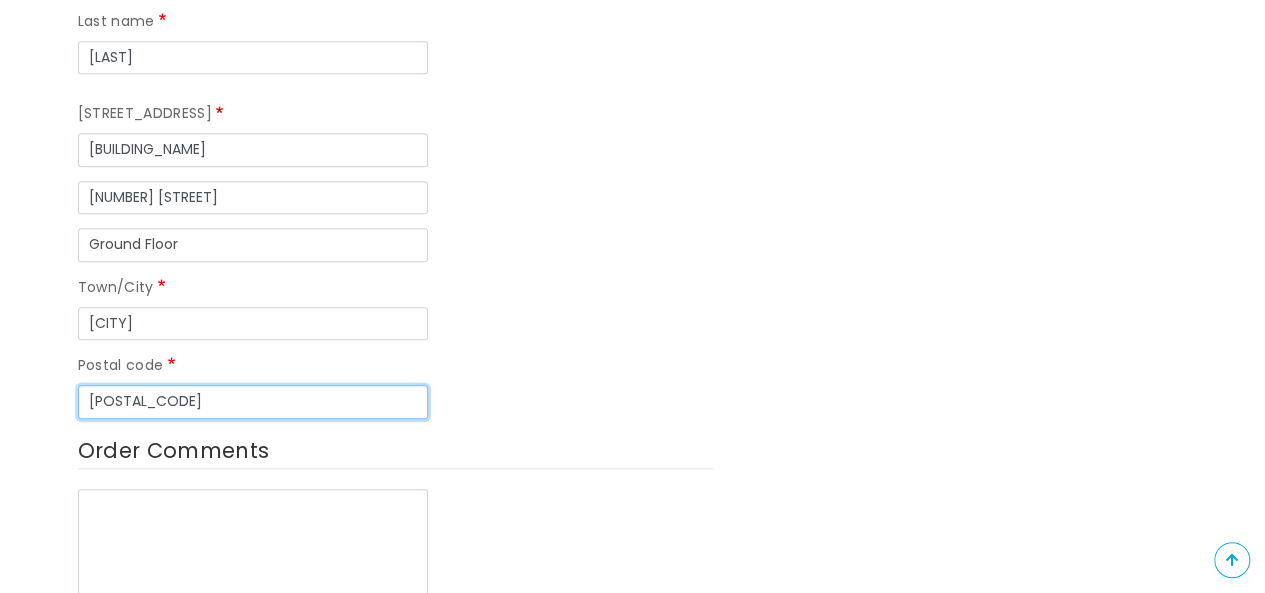 click on "[POSTAL_CODE]" at bounding box center (253, 402) 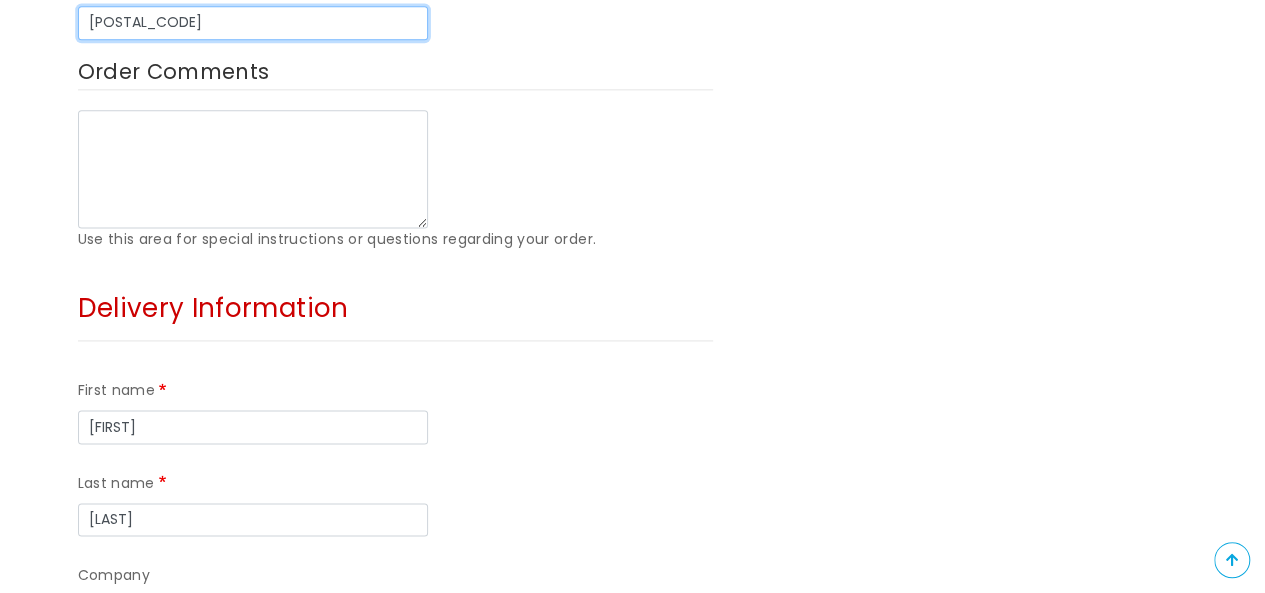 scroll, scrollTop: 1300, scrollLeft: 0, axis: vertical 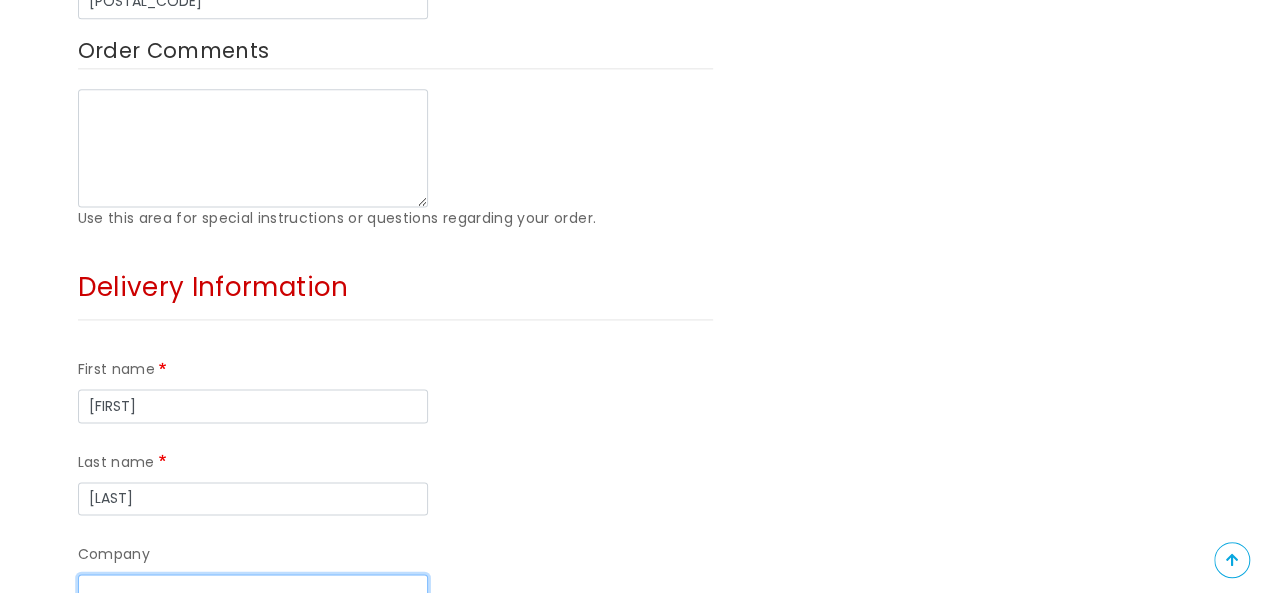 click on "Company" at bounding box center [253, 591] 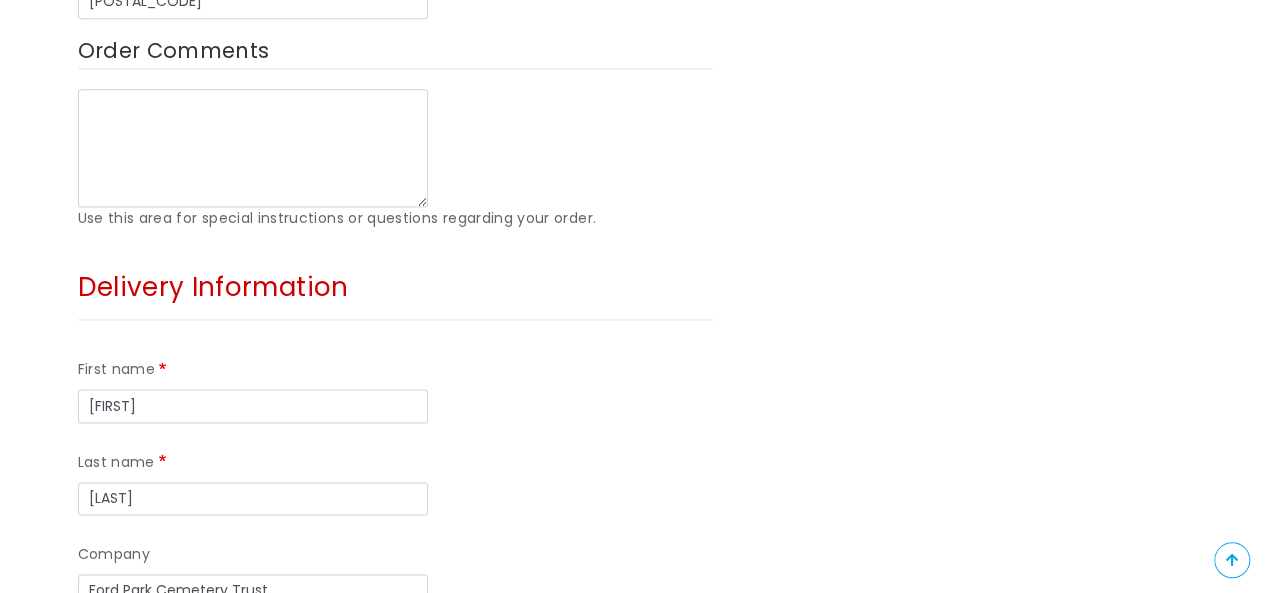 click on "[STREET_ADDRESS]" at bounding box center (253, 670) 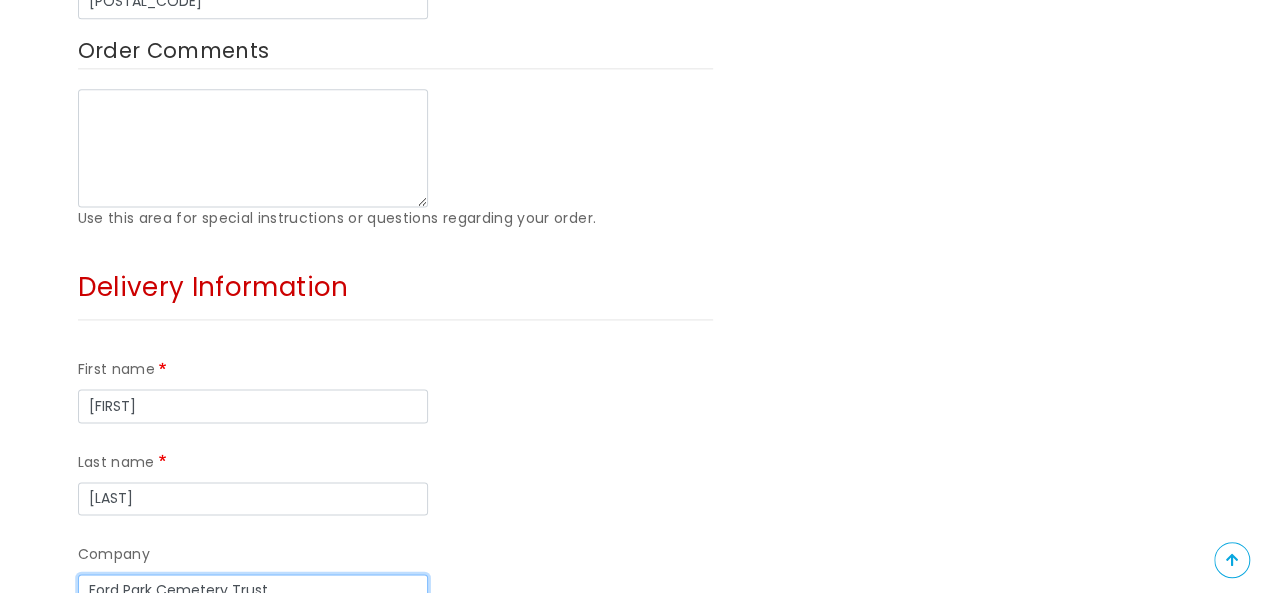 drag, startPoint x: 298, startPoint y: 395, endPoint x: 0, endPoint y: 395, distance: 298 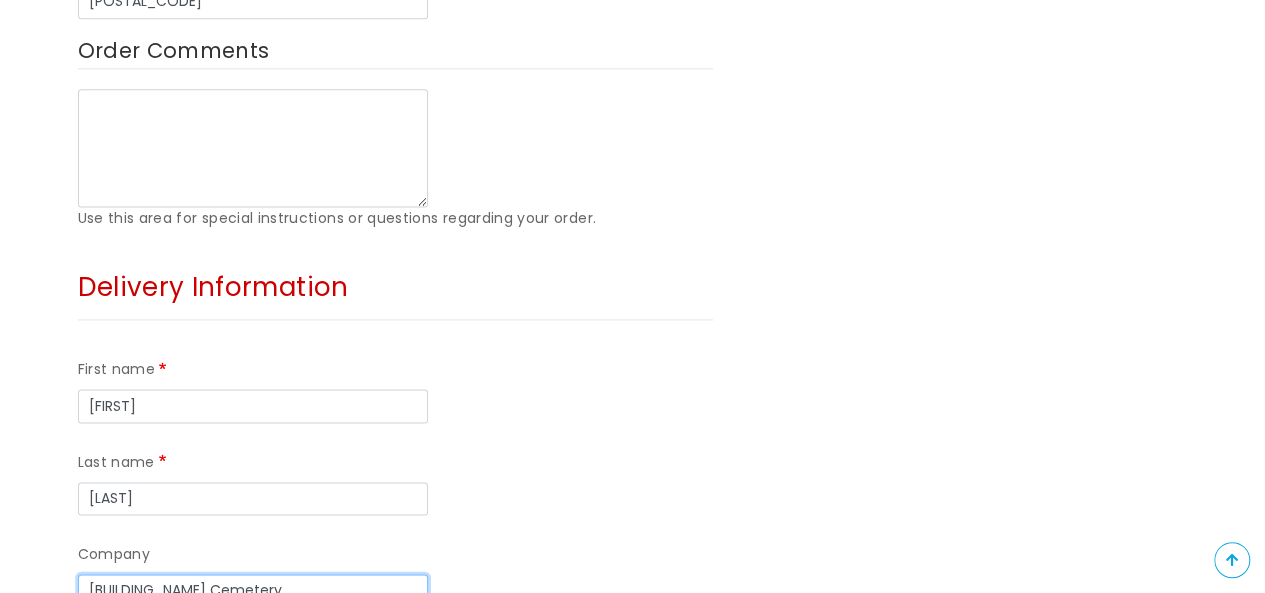 type on "[BUILDING_NAME] Cemetery" 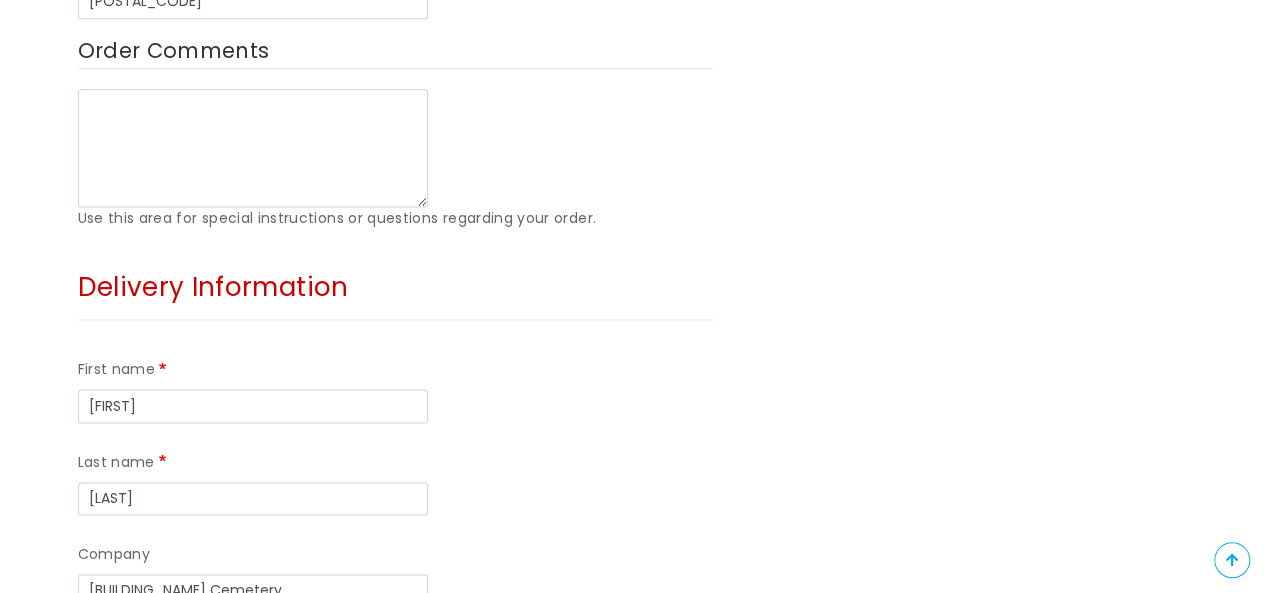click on "[STREET_ADDRESS]" at bounding box center (253, 670) 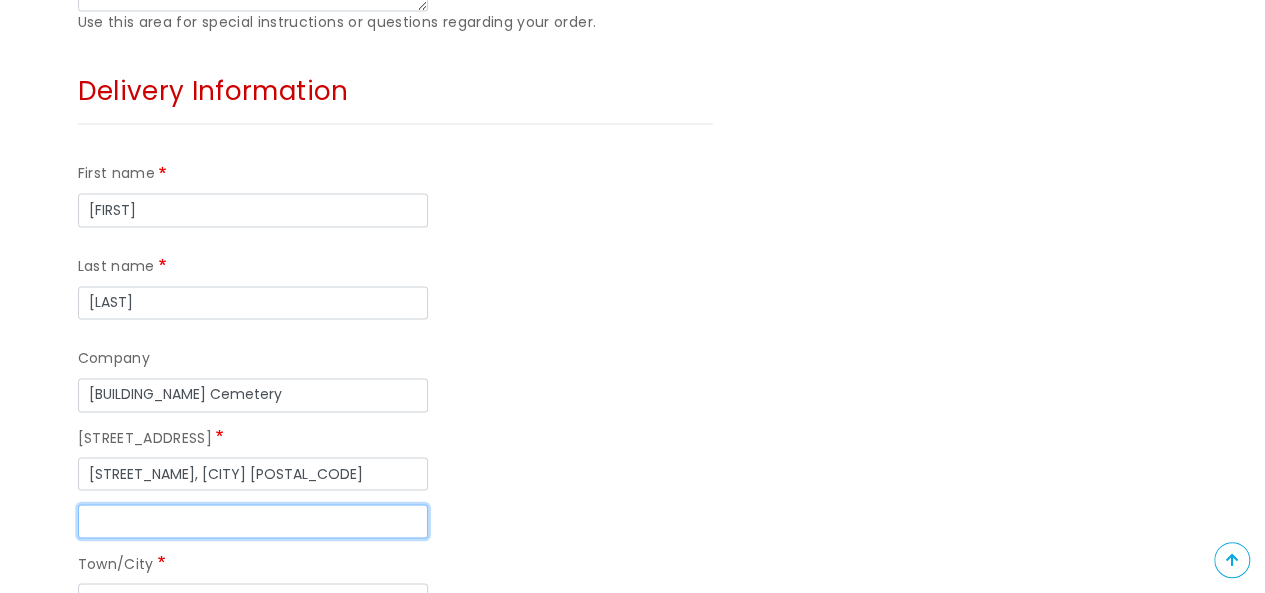 scroll, scrollTop: 1500, scrollLeft: 0, axis: vertical 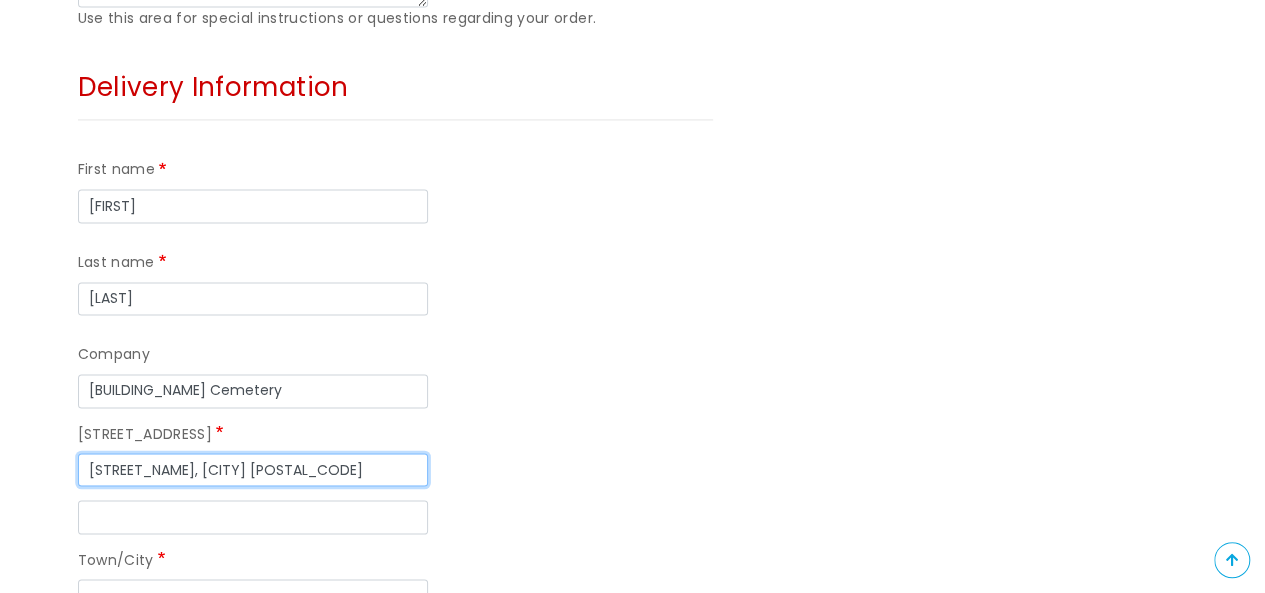 click on "[STREET_NAME], [CITY] [POSTAL_CODE]" at bounding box center (253, 470) 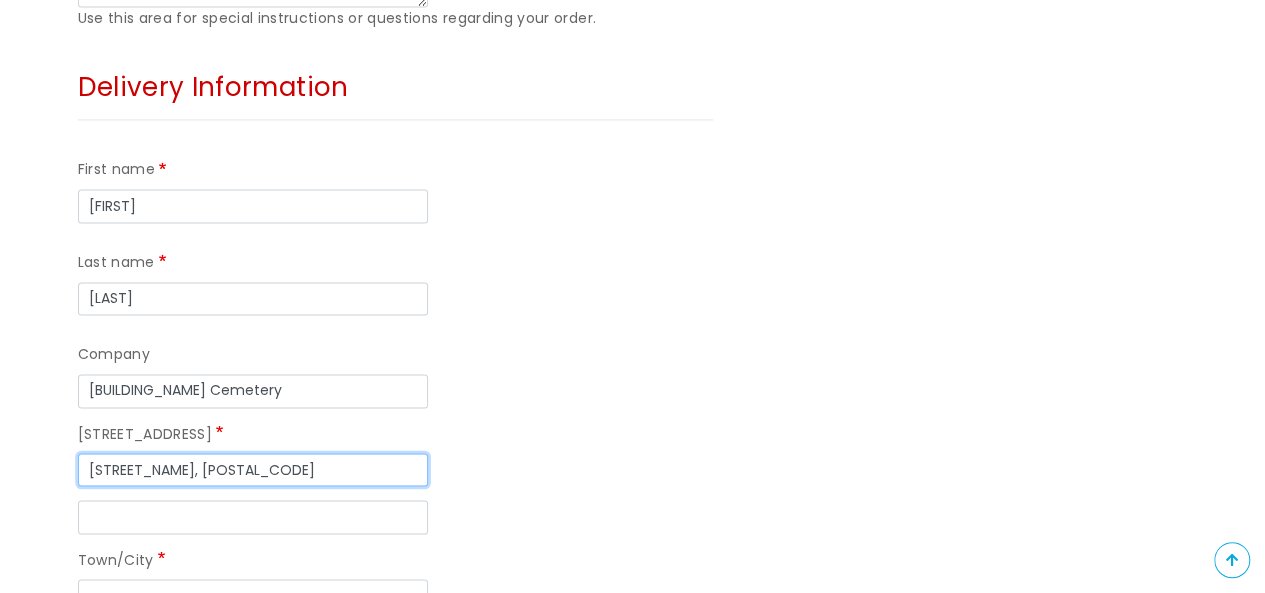type on "[STREET_NAME], [POSTAL_CODE]" 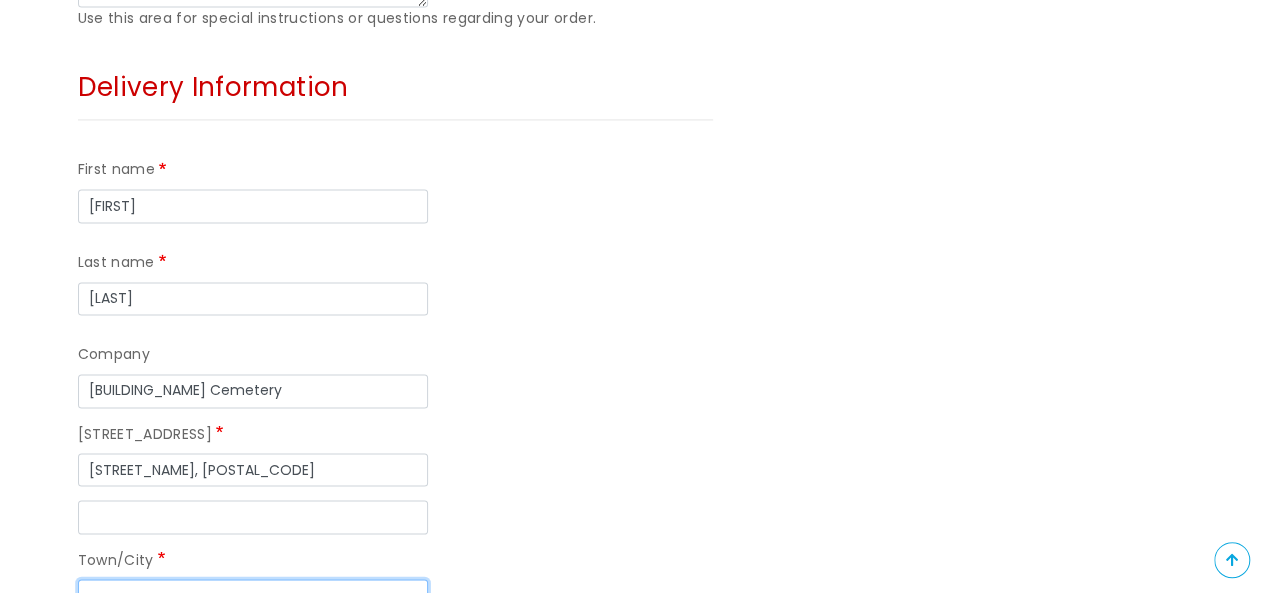 click on "Town/City" at bounding box center (253, 596) 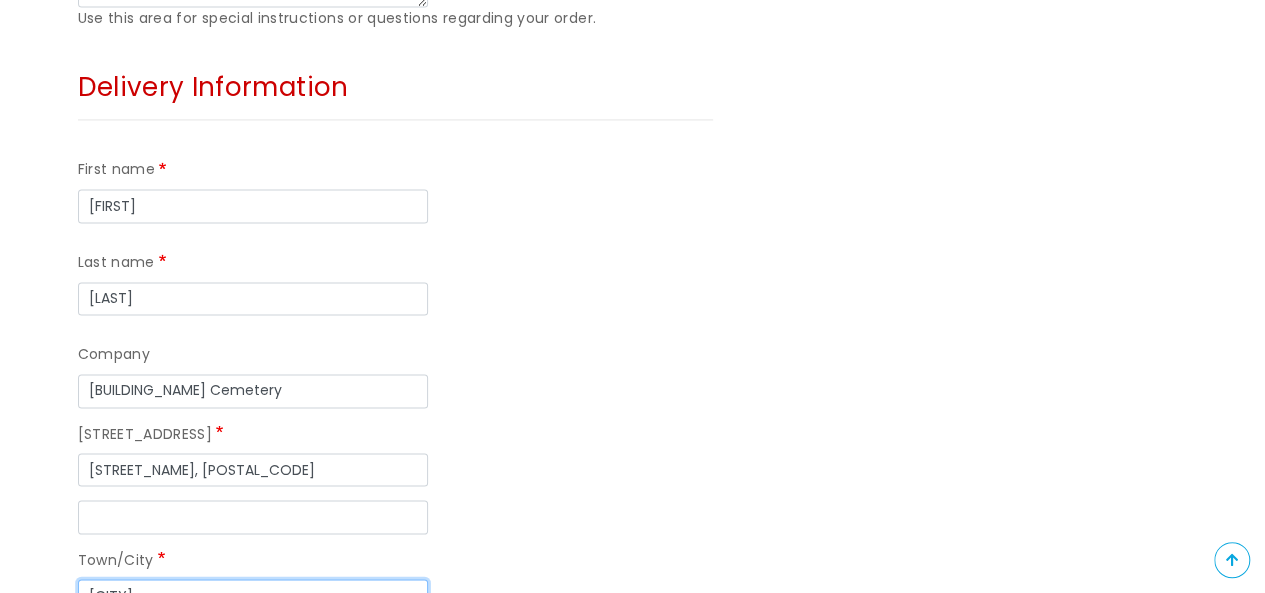 type on "[CITY]" 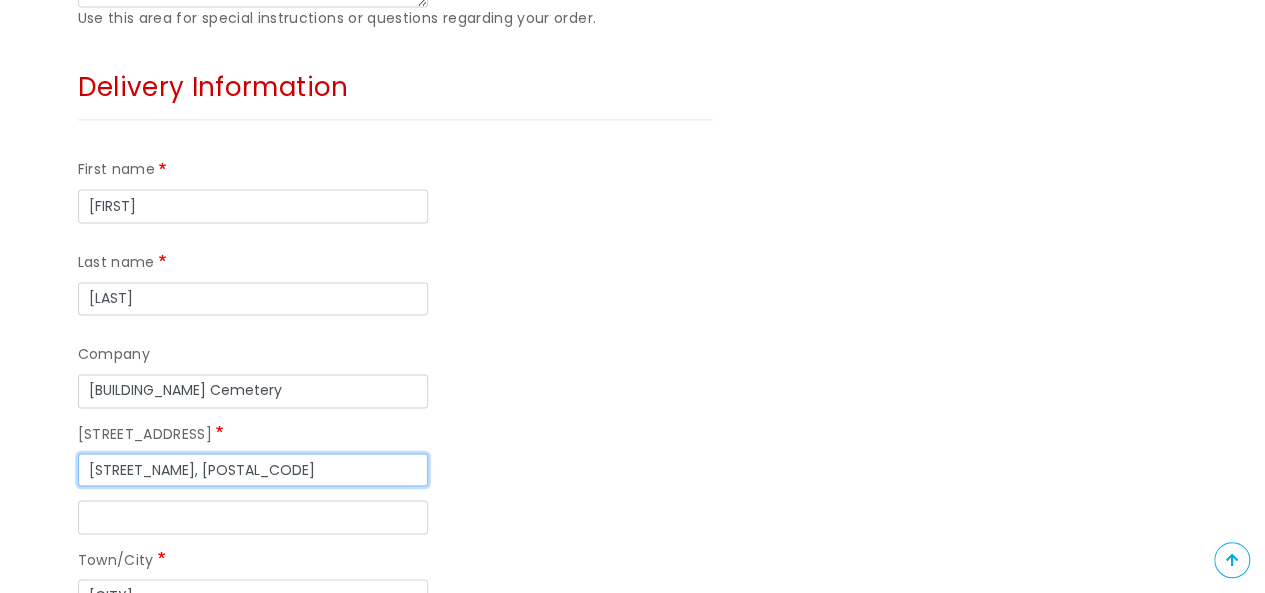 drag, startPoint x: 253, startPoint y: 276, endPoint x: 200, endPoint y: 279, distance: 53.08484 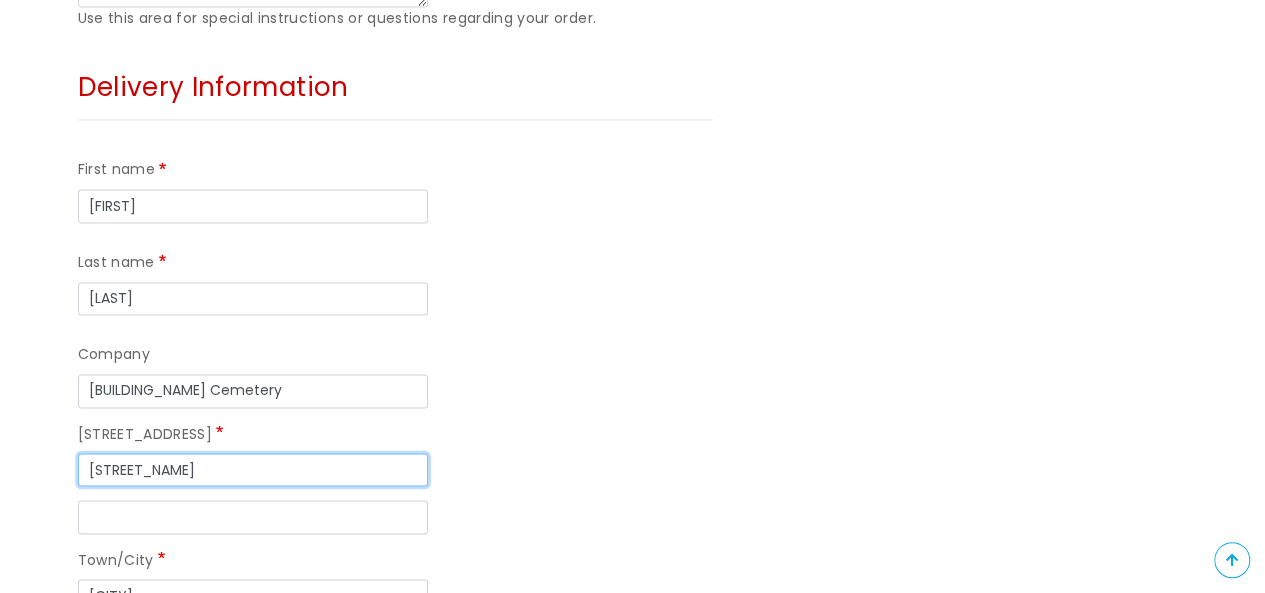 type on "[STREET_NAME]" 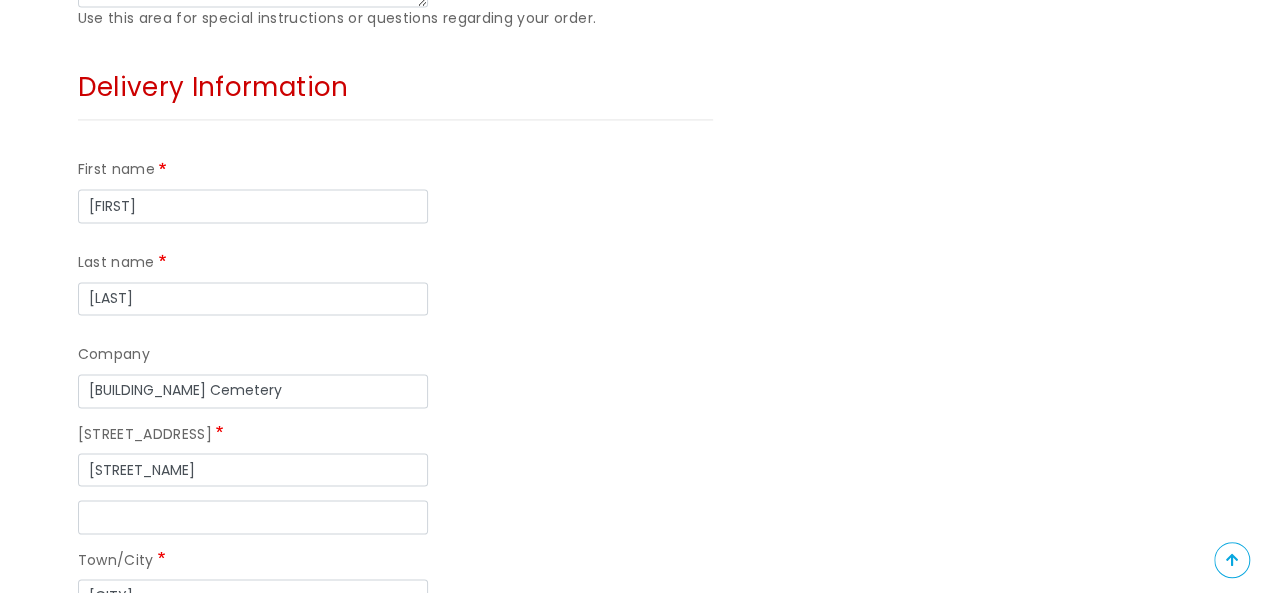 click on "Postal code" at bounding box center (268, 689) 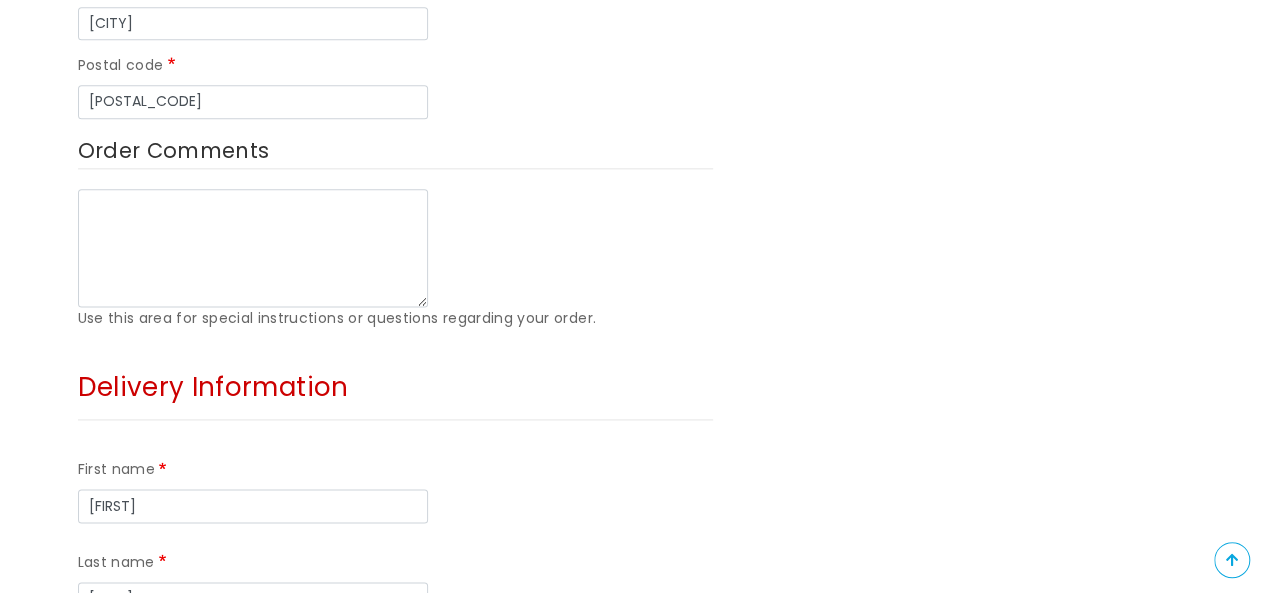 scroll, scrollTop: 1000, scrollLeft: 0, axis: vertical 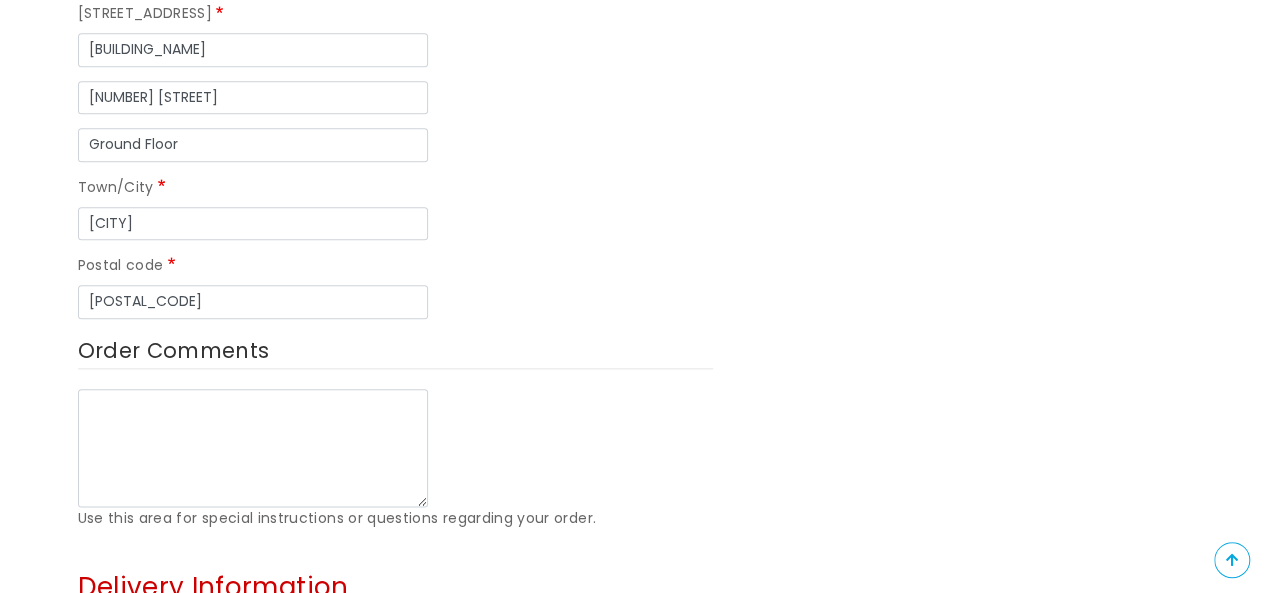 type on "[POSTAL_CODE]" 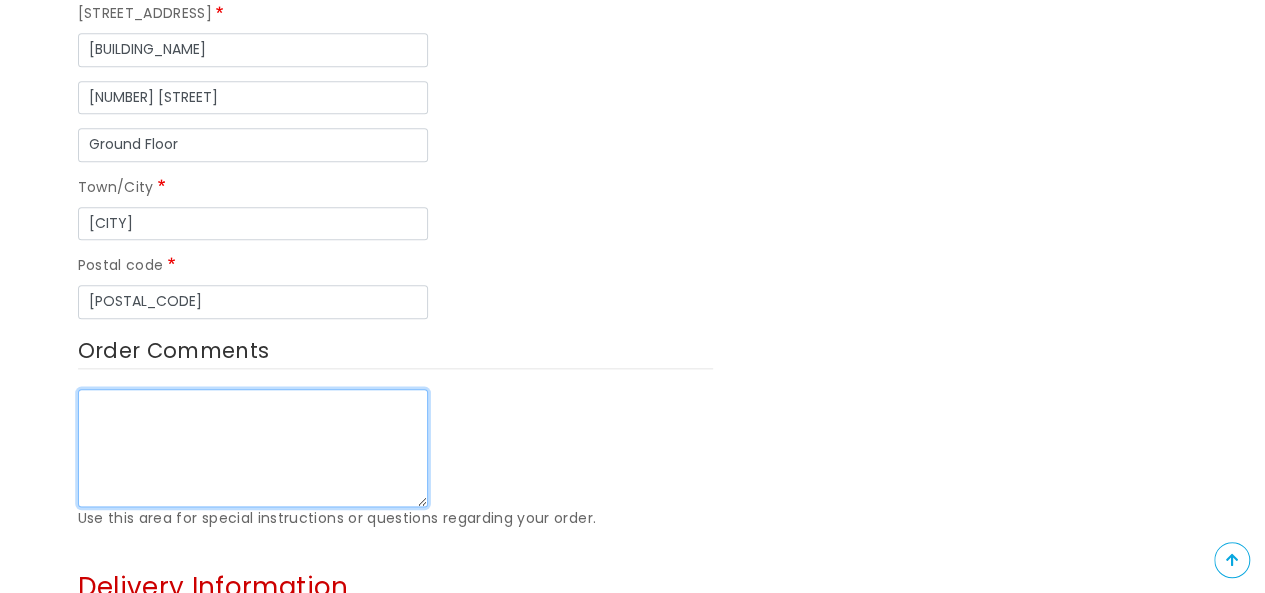 click on "Order Comments" at bounding box center [253, 448] 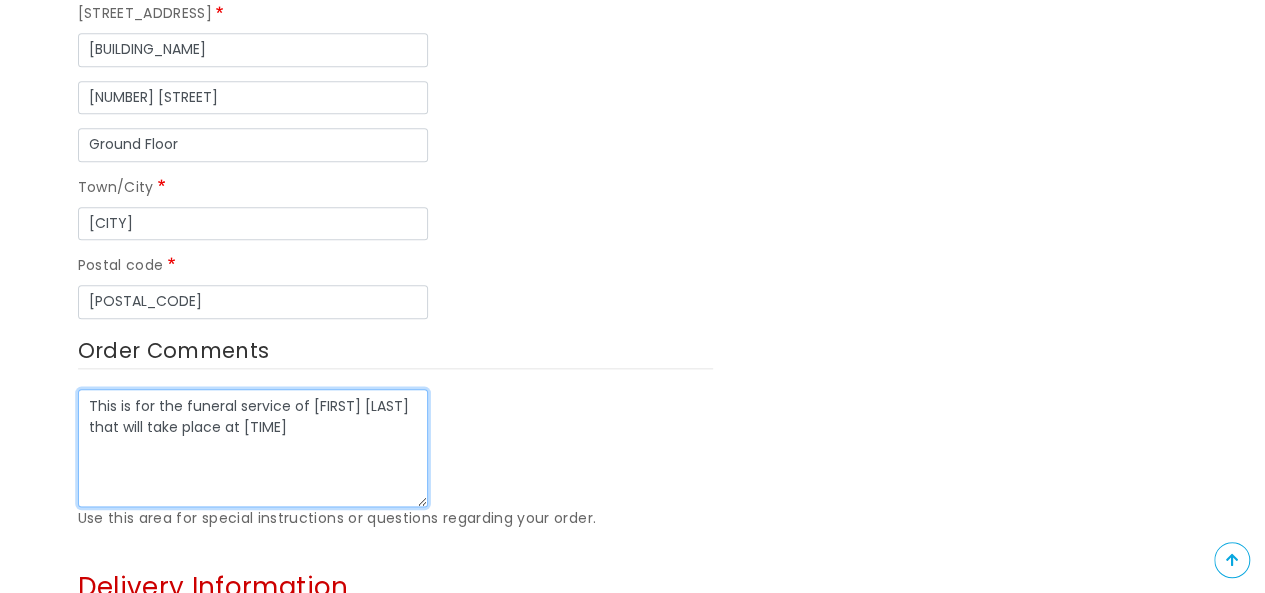 type on "This is for the funeral service of [FIRST] [LAST] that will take place at [TIME]" 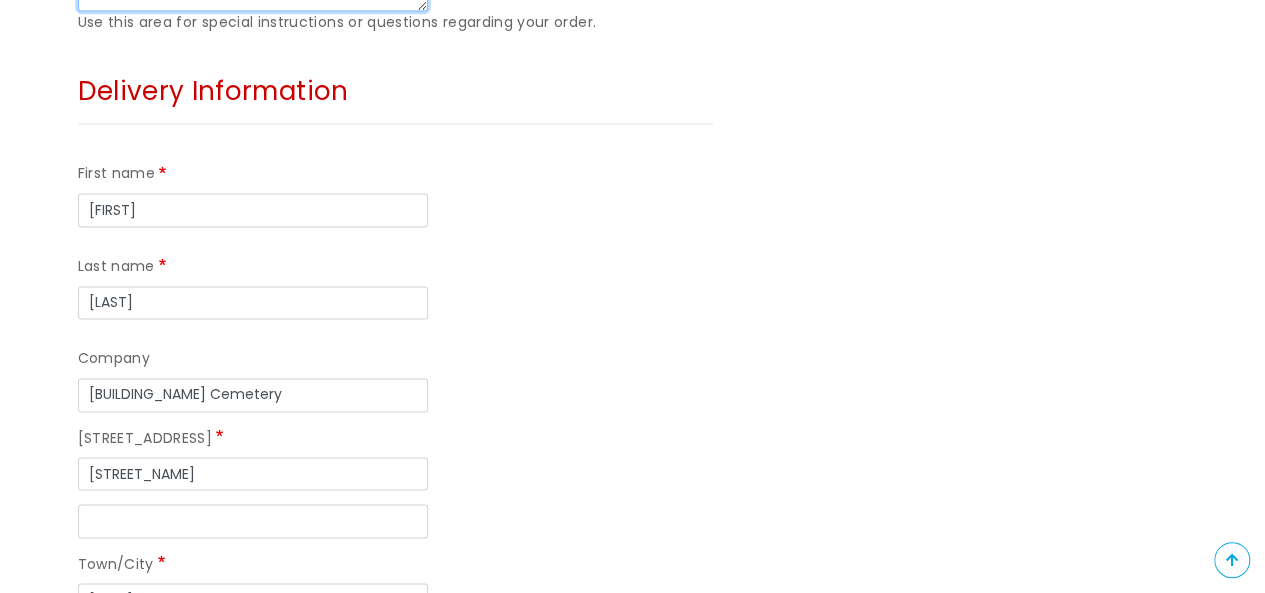 scroll, scrollTop: 1500, scrollLeft: 0, axis: vertical 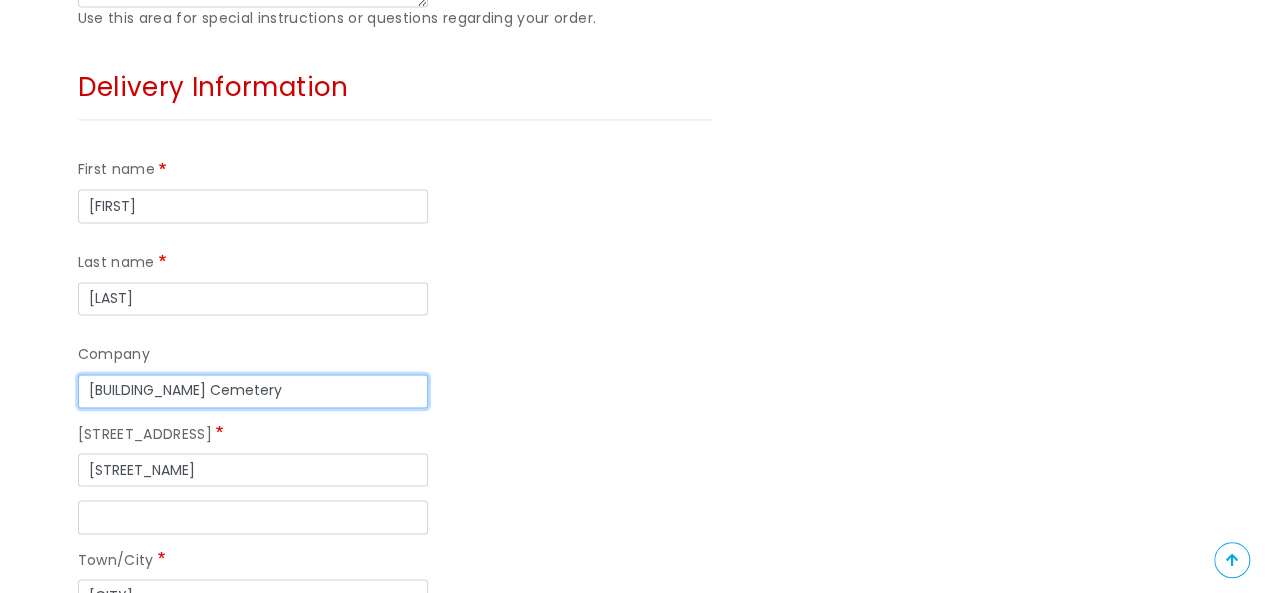 drag, startPoint x: 265, startPoint y: 201, endPoint x: 22, endPoint y: 199, distance: 243.00822 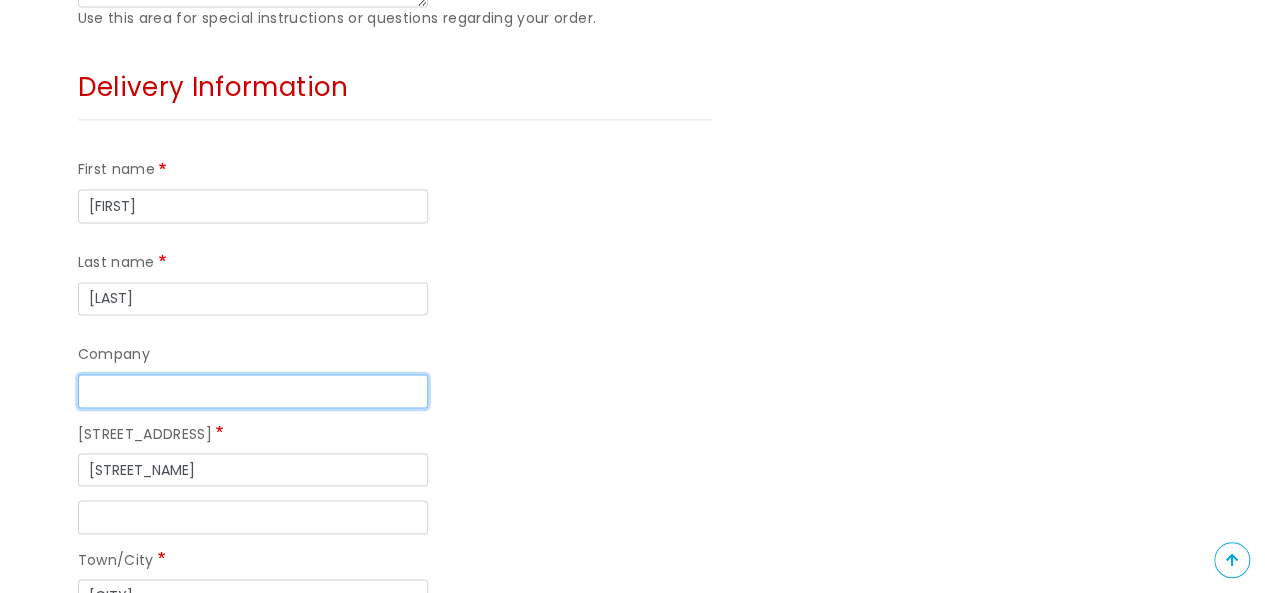 click on "Company" at bounding box center [253, 391] 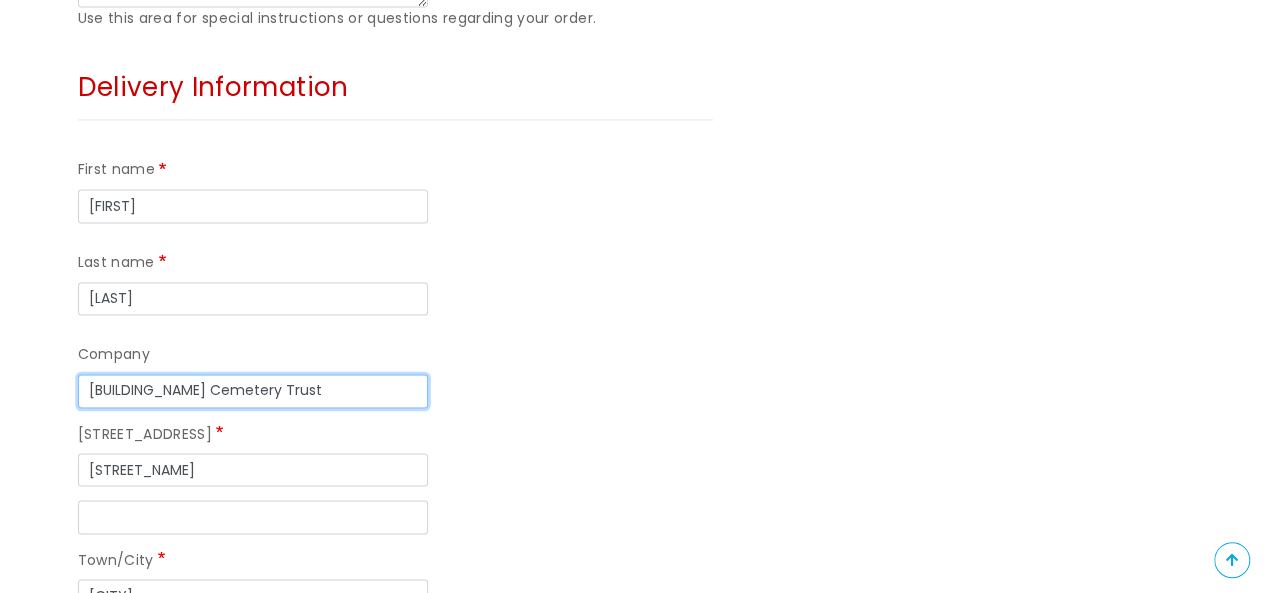 click on "[BUILDING_NAME] Cemetery Trust" at bounding box center [253, 391] 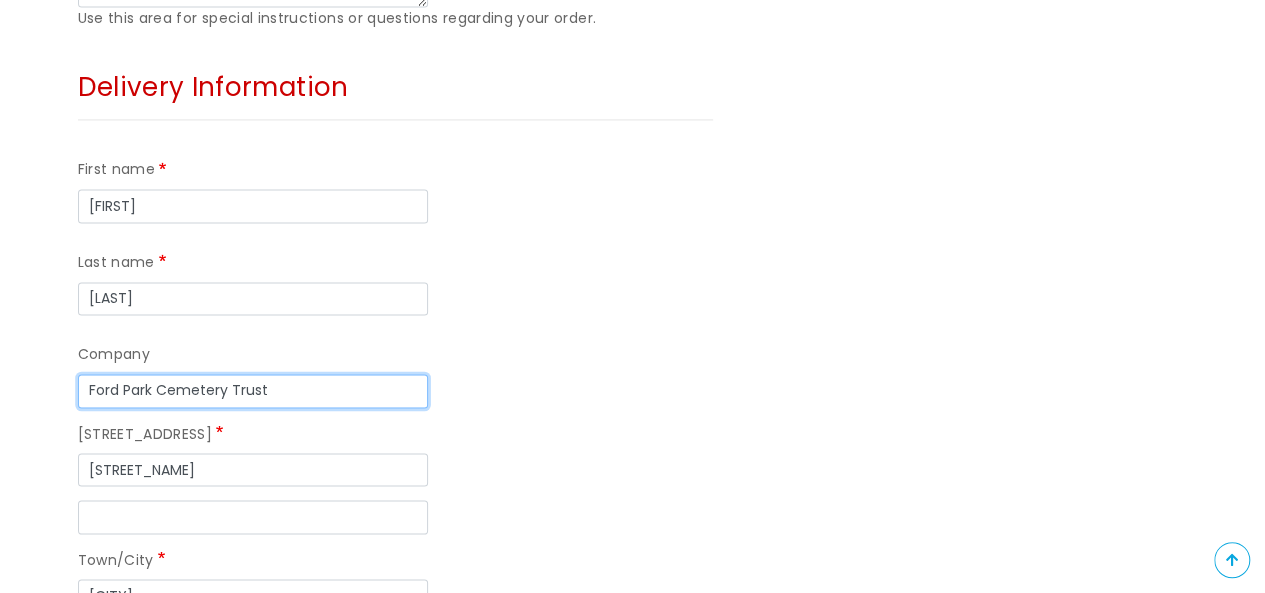 type on "Ford Park Cemetery Trust" 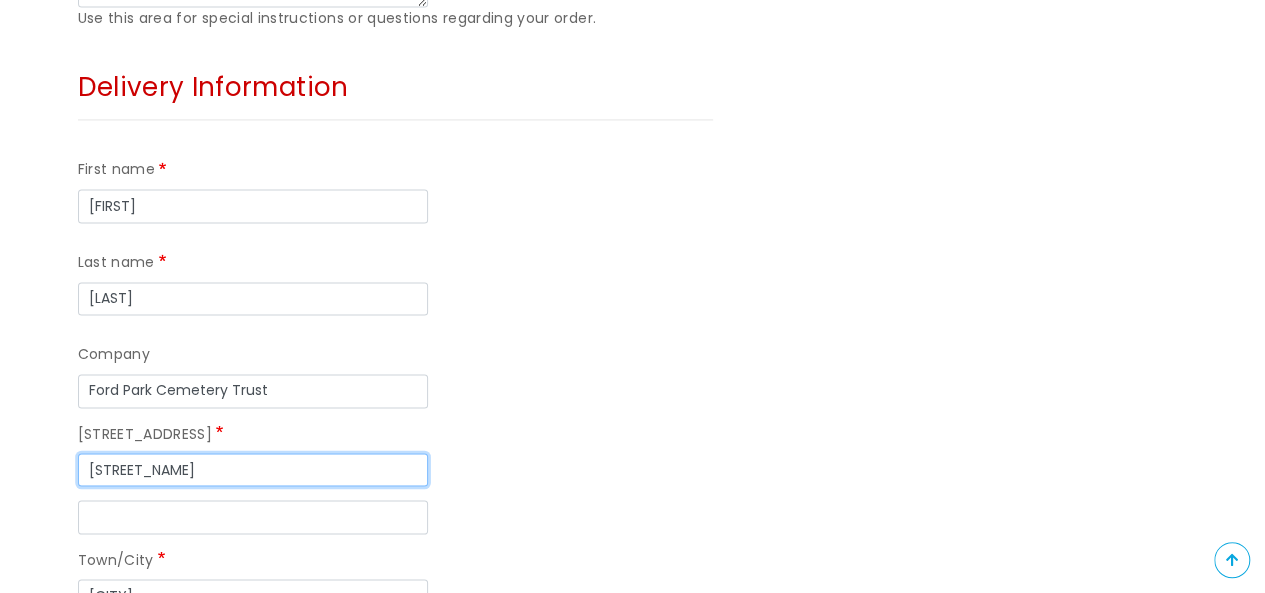 drag, startPoint x: 235, startPoint y: 276, endPoint x: 47, endPoint y: 260, distance: 188.67963 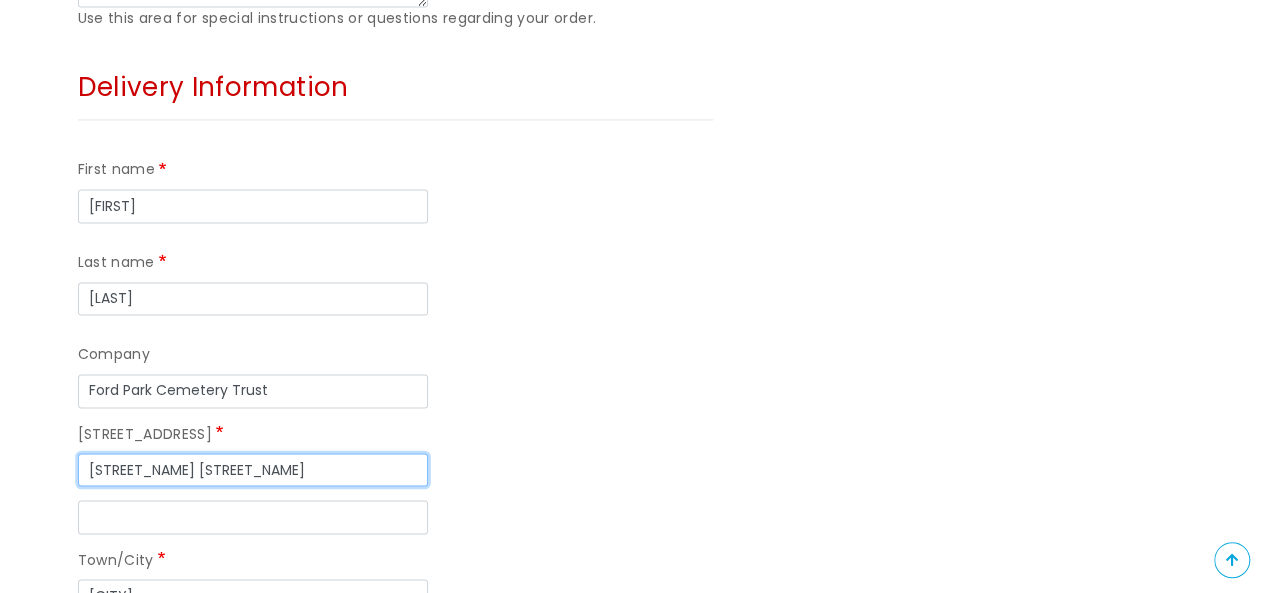 type on "[STREET_NAME] [STREET_NAME]" 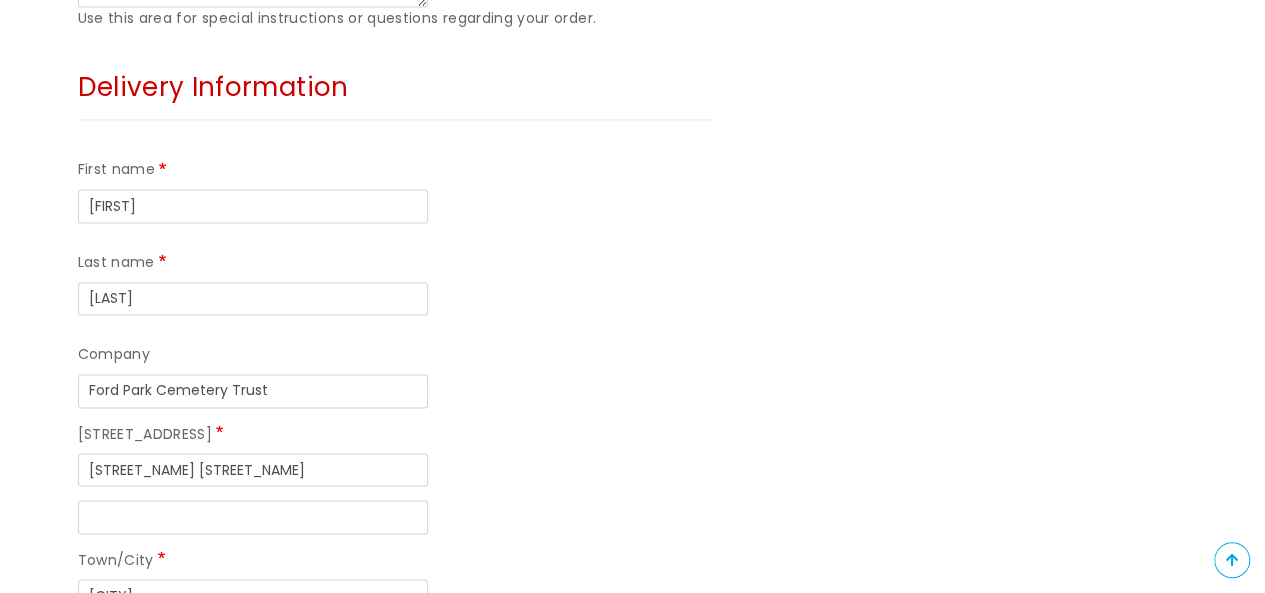 drag, startPoint x: 164, startPoint y: 498, endPoint x: 54, endPoint y: 495, distance: 110.0409 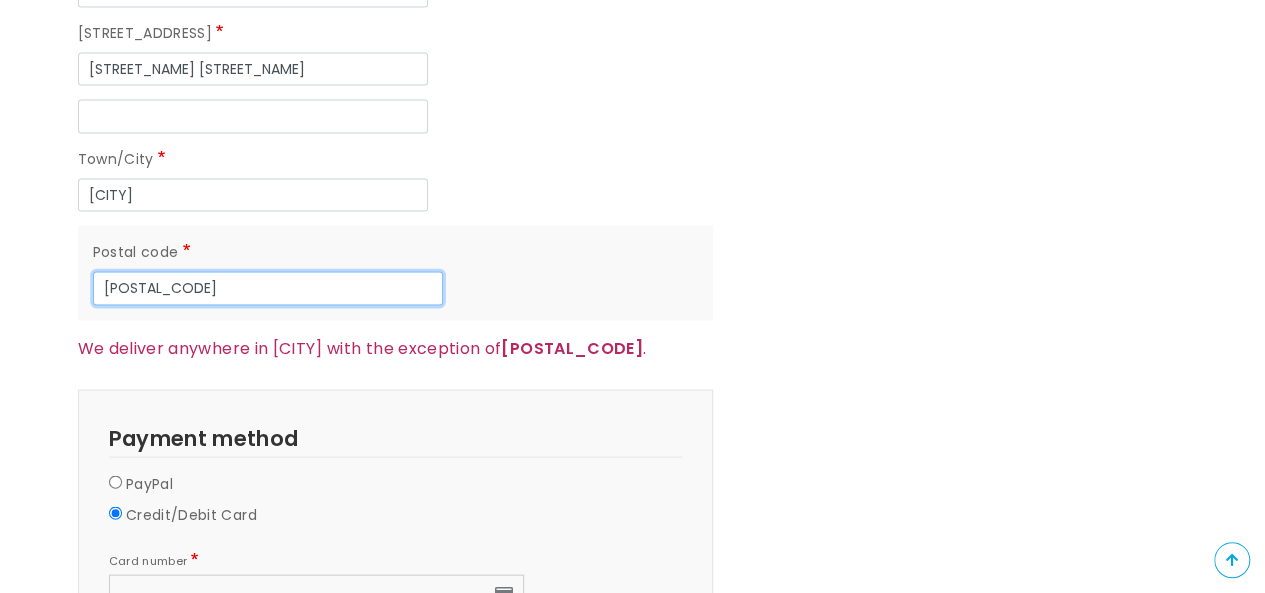 scroll, scrollTop: 2000, scrollLeft: 0, axis: vertical 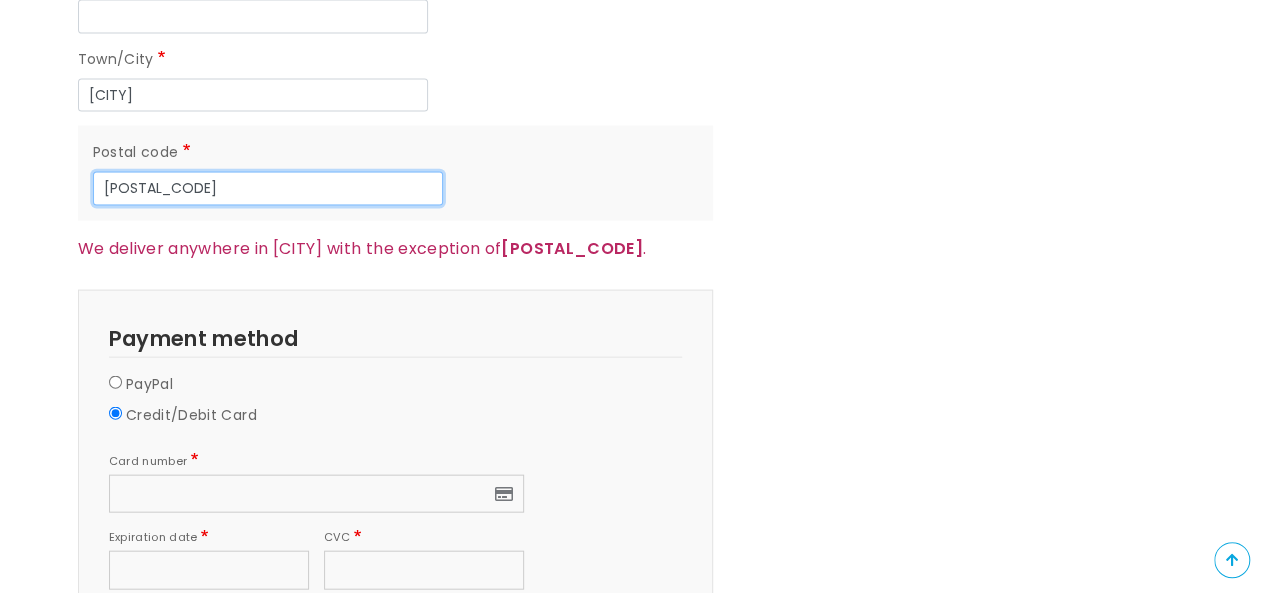 type on "[POSTAL_CODE]" 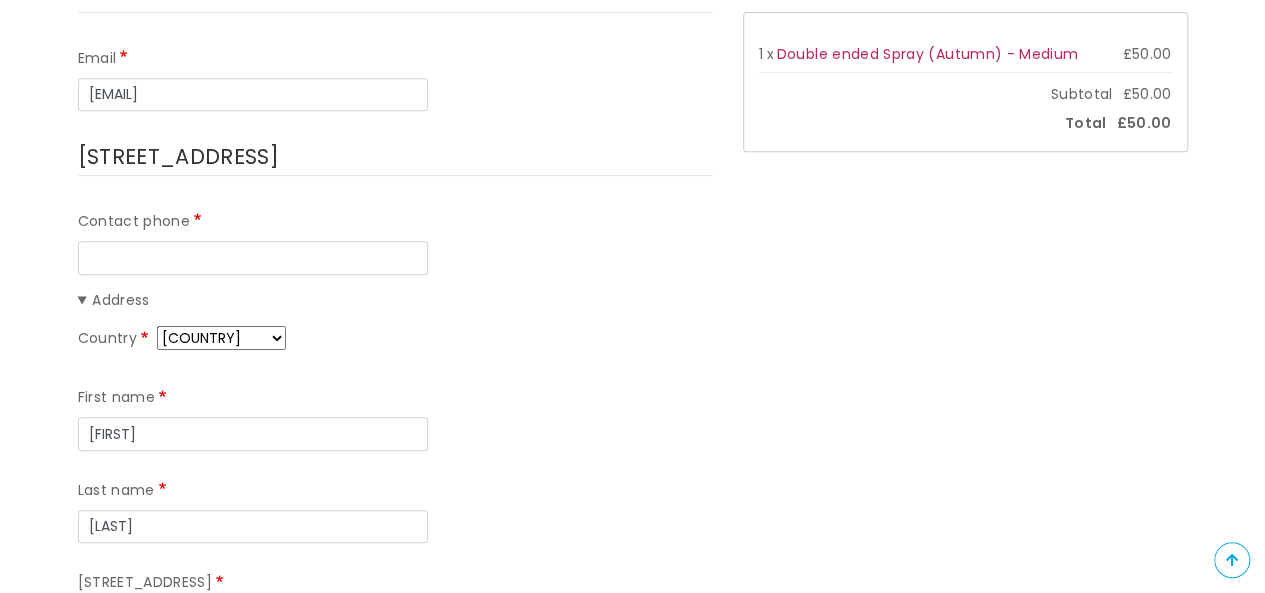 scroll, scrollTop: 400, scrollLeft: 0, axis: vertical 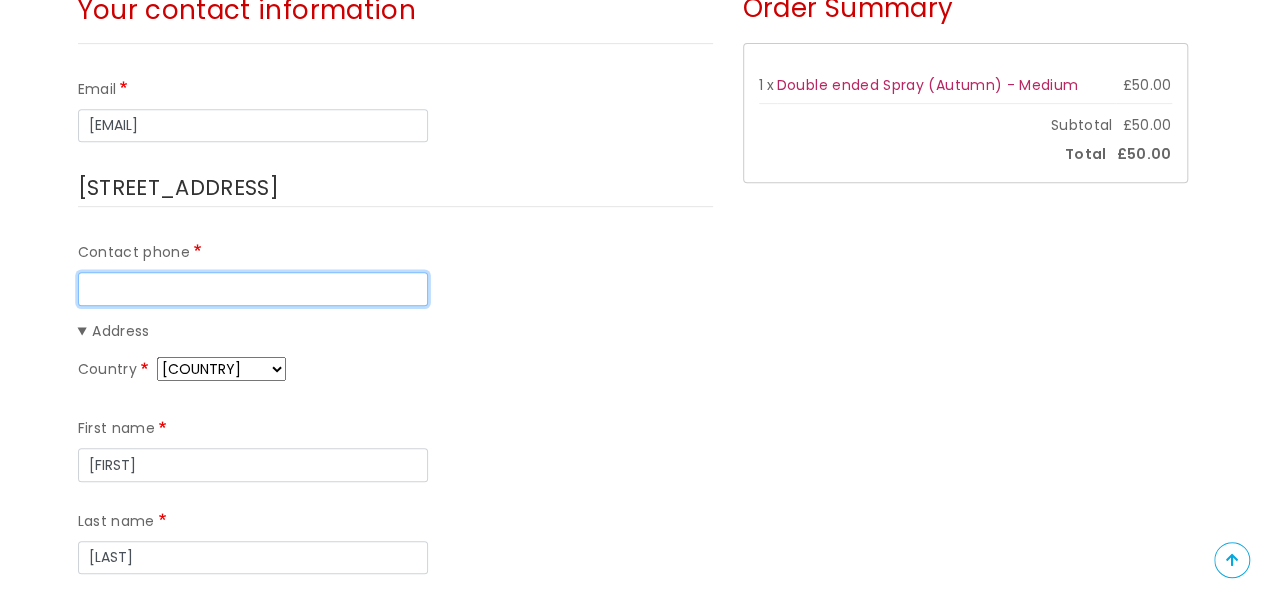click on "Contact phone" at bounding box center (253, 289) 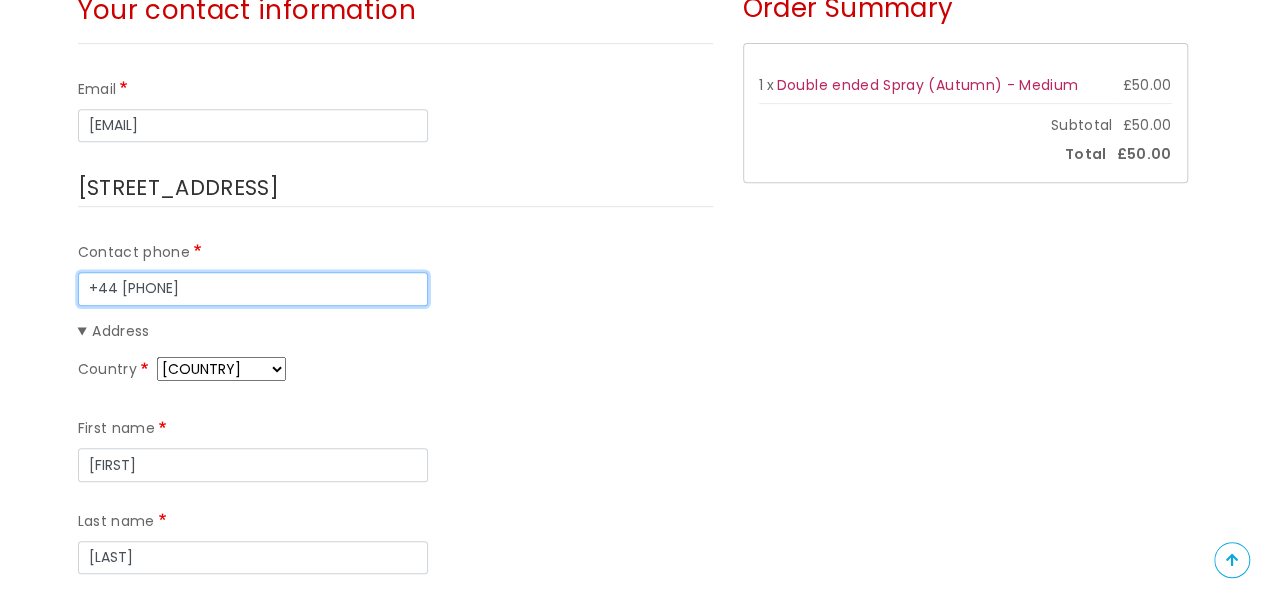 click on "+44 [PHONE]" at bounding box center (253, 289) 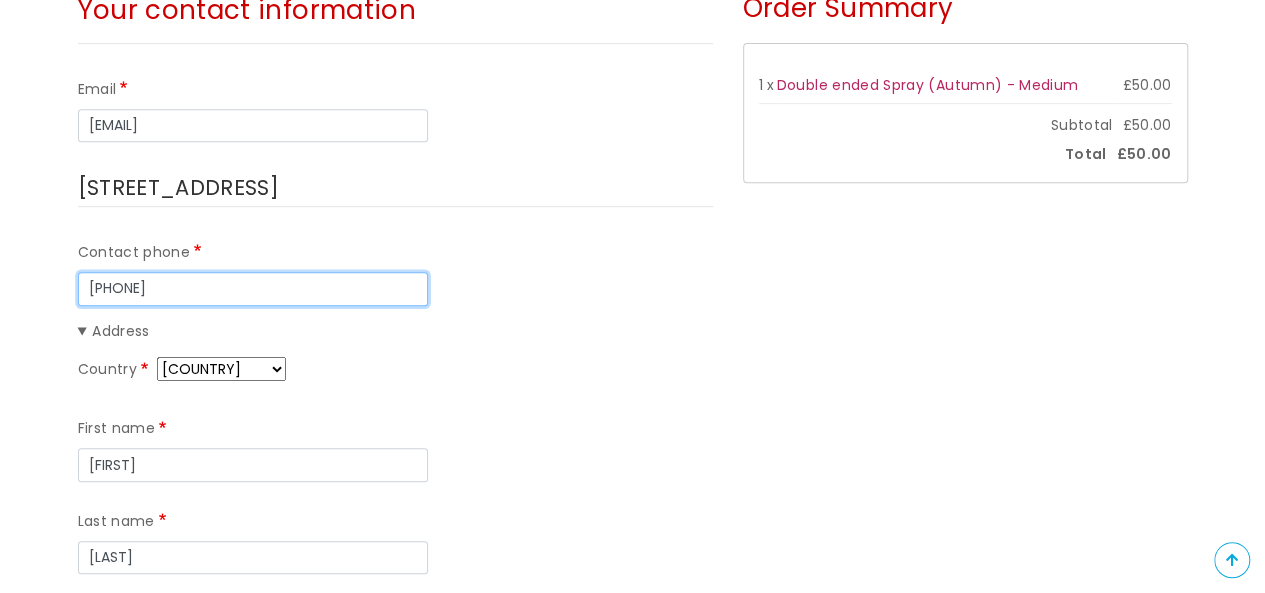 type on "[PHONE]" 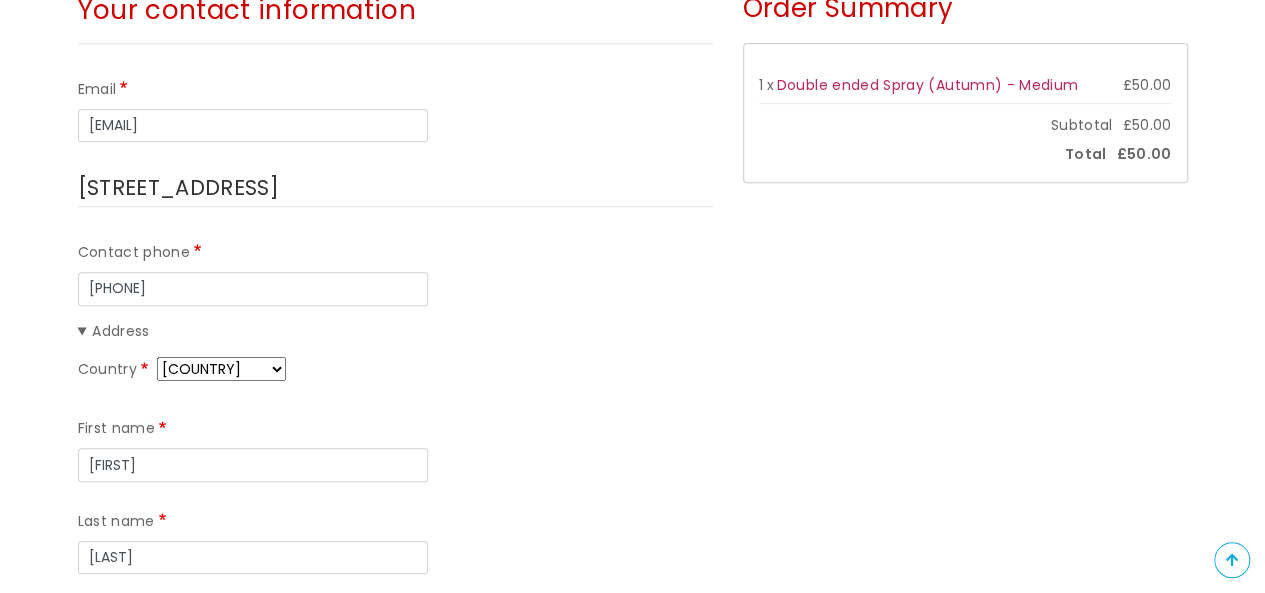 click on "Address" at bounding box center [395, 332] 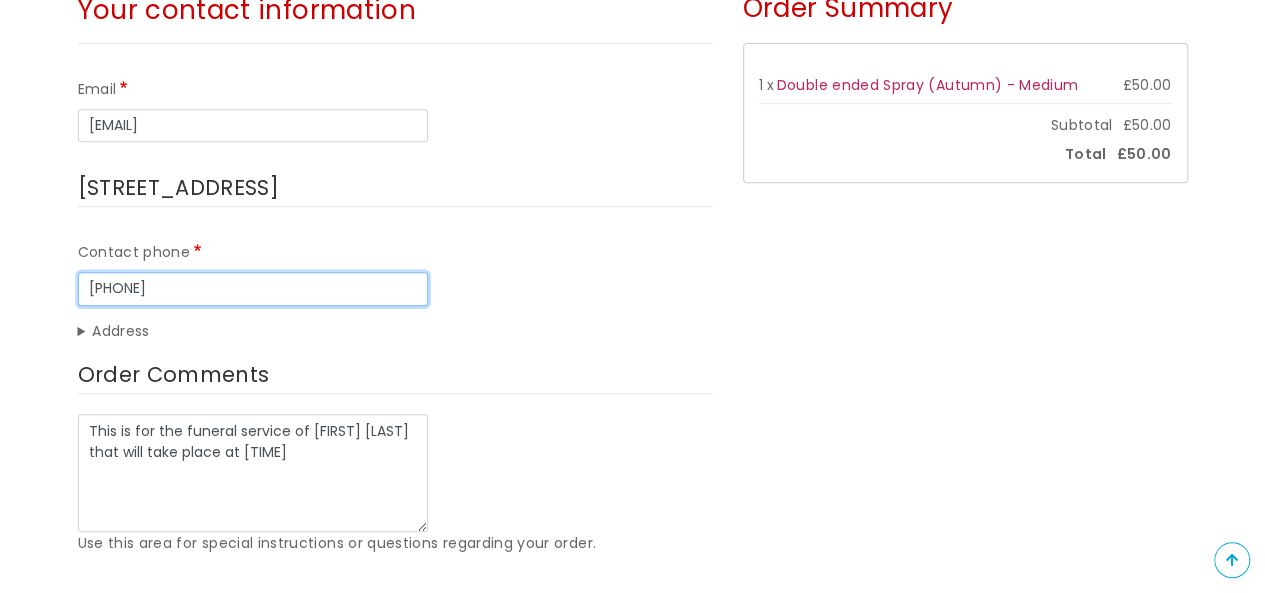 drag, startPoint x: 119, startPoint y: 285, endPoint x: 0, endPoint y: 278, distance: 119.2057 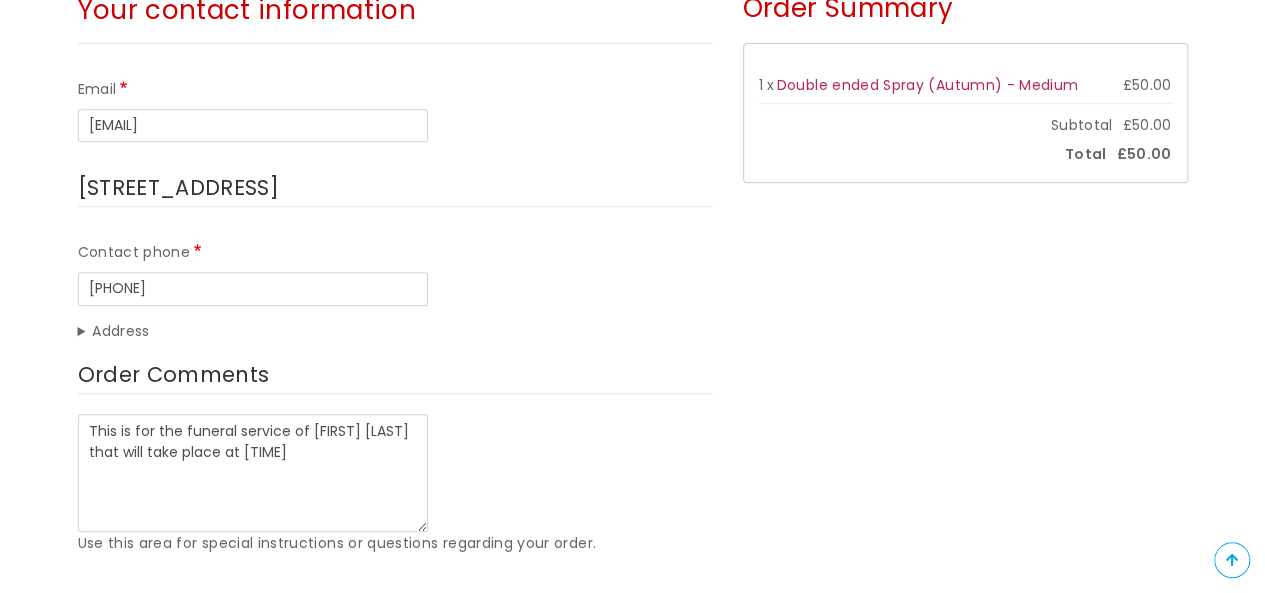 click on "This is for the funeral service of [FIRST] [LAST] that will take place at [TIME]" at bounding box center (395, 473) 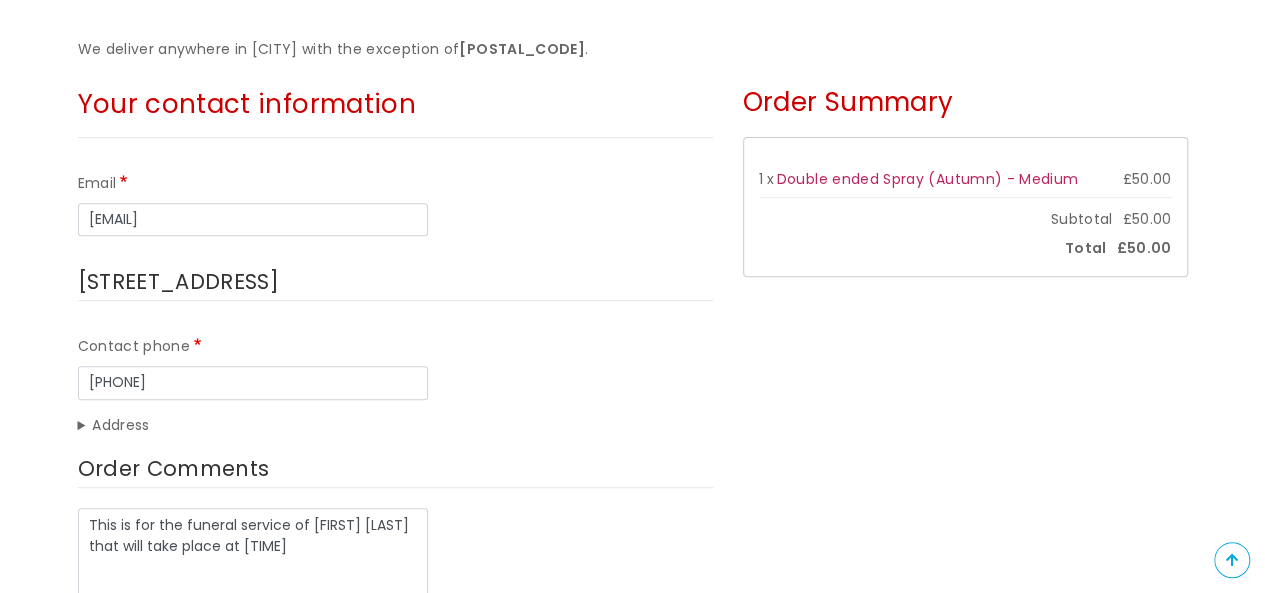 scroll, scrollTop: 300, scrollLeft: 0, axis: vertical 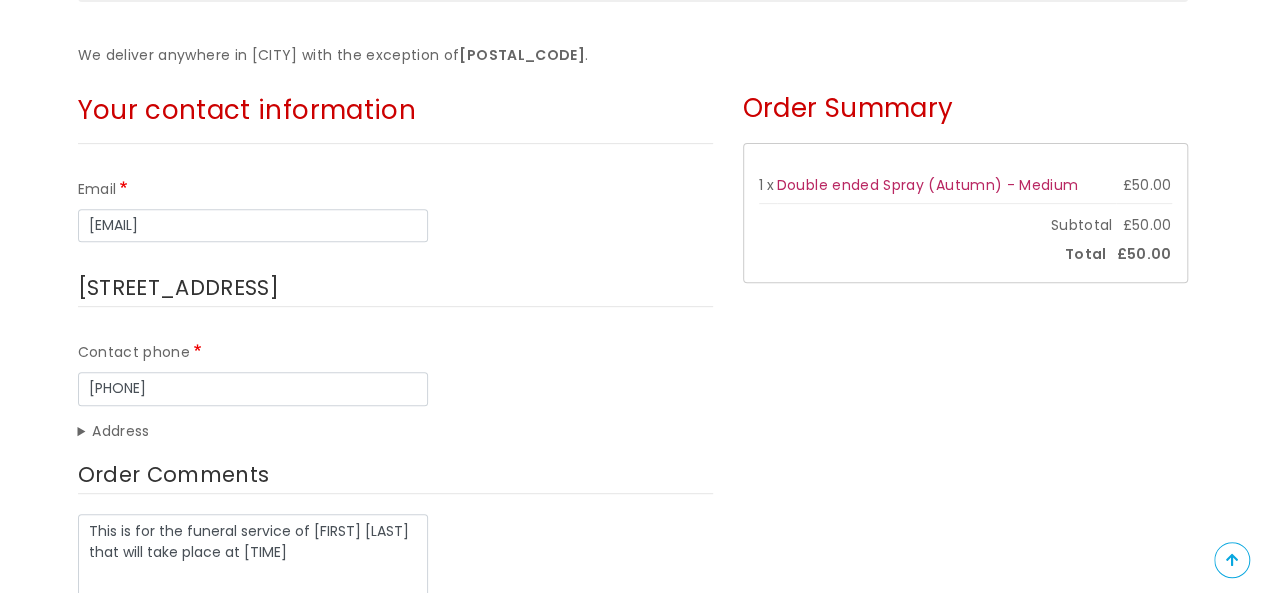 click on "Your contact information
Email
[EMAIL]
Your address
Contact phone
[PHONE]
Address
Country
Afghanistan Åland Islands Albania Algeria American Samoa Andorra Angola Anguilla Antarctica Antigua & Barbuda Argentina Armenia Aruba Ascension Island Australia Austria Azerbaijan Bahamas Bahrain Bangladesh Barbados Belarus Belgium Belize Benin Bermuda Bhutan Bolivia Bosnia & Herzegovina Botswana Bouvet Island Brazil British Indian Ocean Territory British Virgin Islands Brunei Bulgaria Burkina Faso Burundi Cambodia Cameroon Canada Canary Islands Cape Verde Caribbean Netherlands Cayman Islands Central African Republic Ceuta & Melilla Chad Chile China Christmas Island Clipperton Island Cocos (Keeling) Islands Colombia Comoros Congo - Brazzaville Cook Islands" at bounding box center [395, 922] 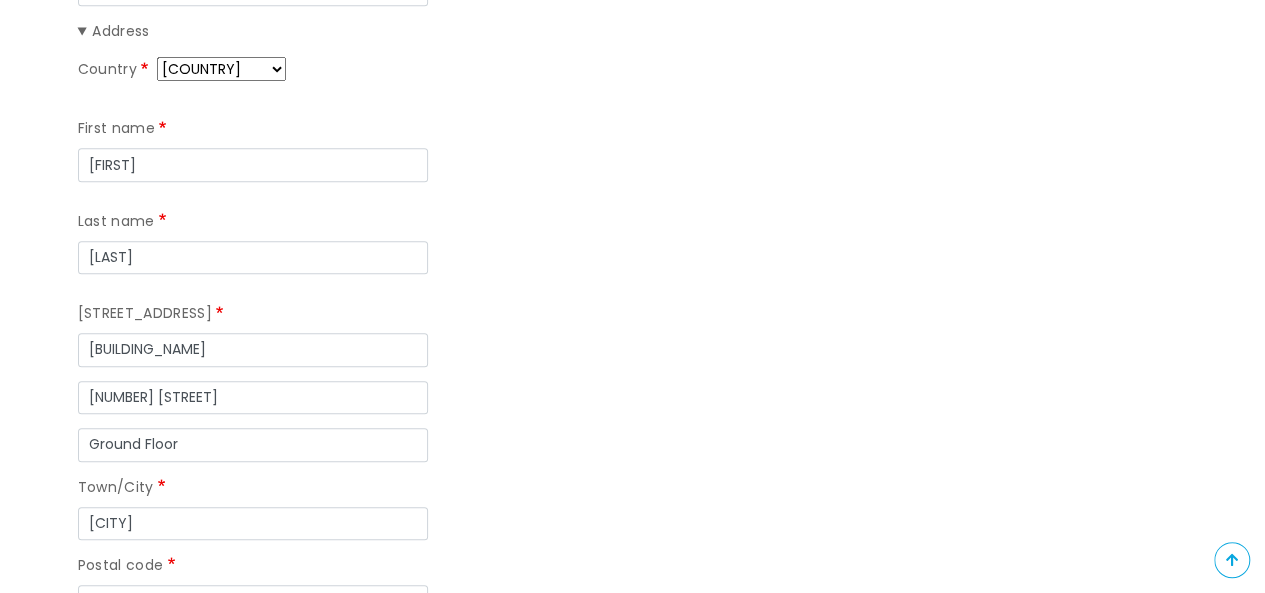 scroll, scrollTop: 600, scrollLeft: 0, axis: vertical 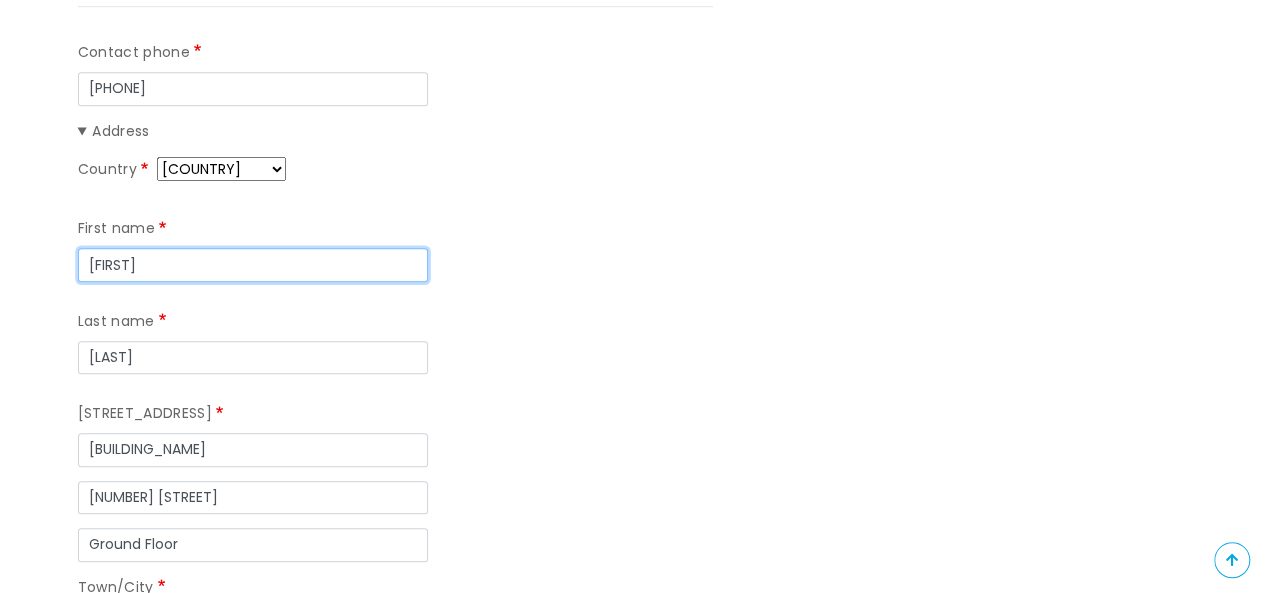 click on "[FIRST]" at bounding box center [253, 265] 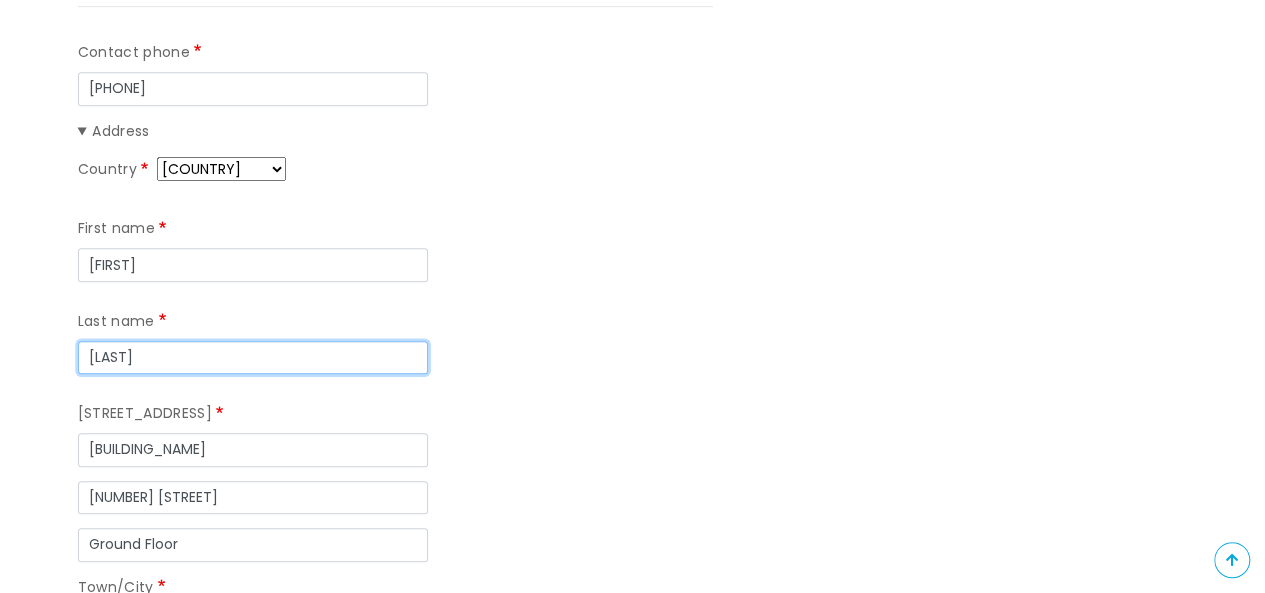click on "[LAST]" at bounding box center [253, 358] 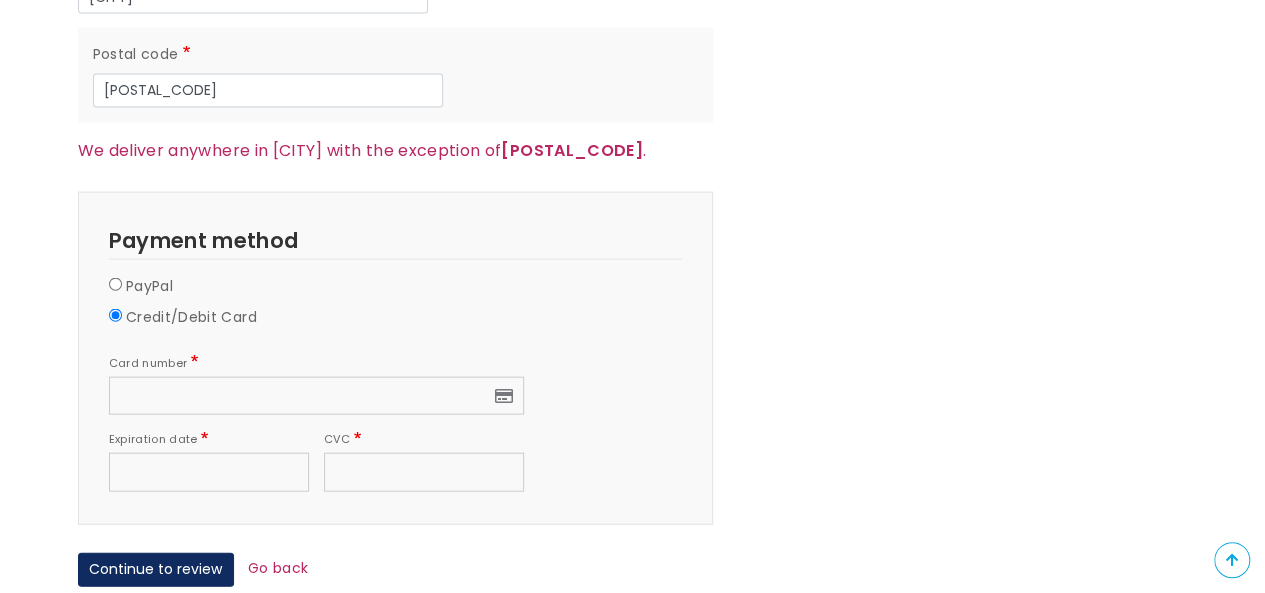 scroll, scrollTop: 2100, scrollLeft: 0, axis: vertical 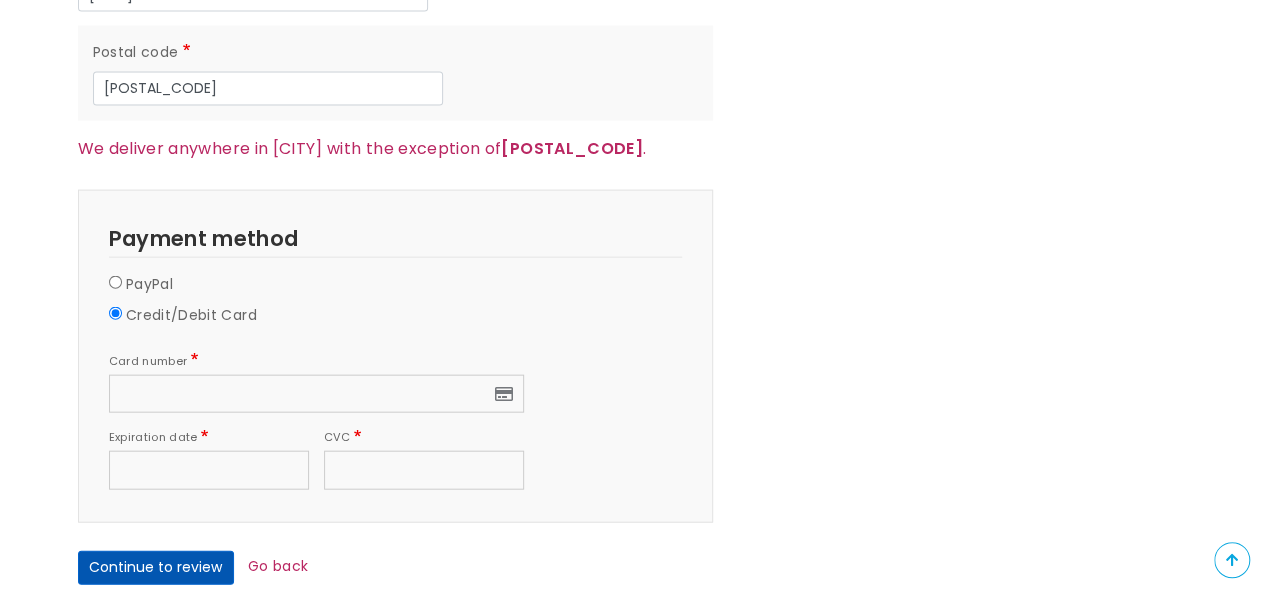 type on "[LAST]" 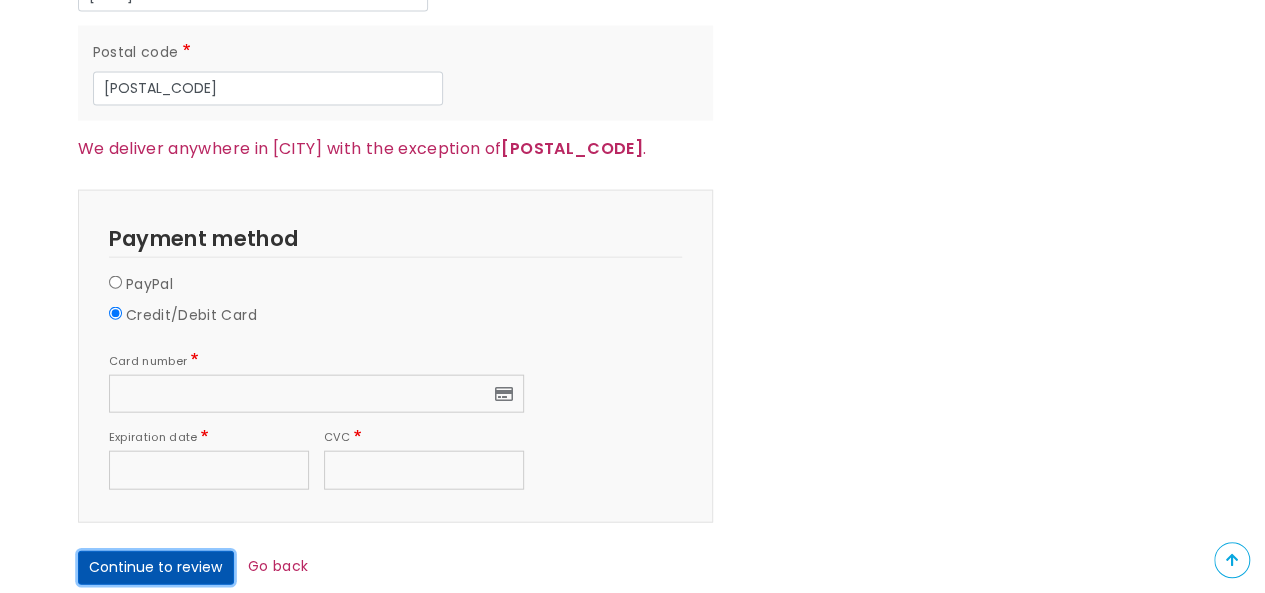 click on "Continue to review" at bounding box center (156, 568) 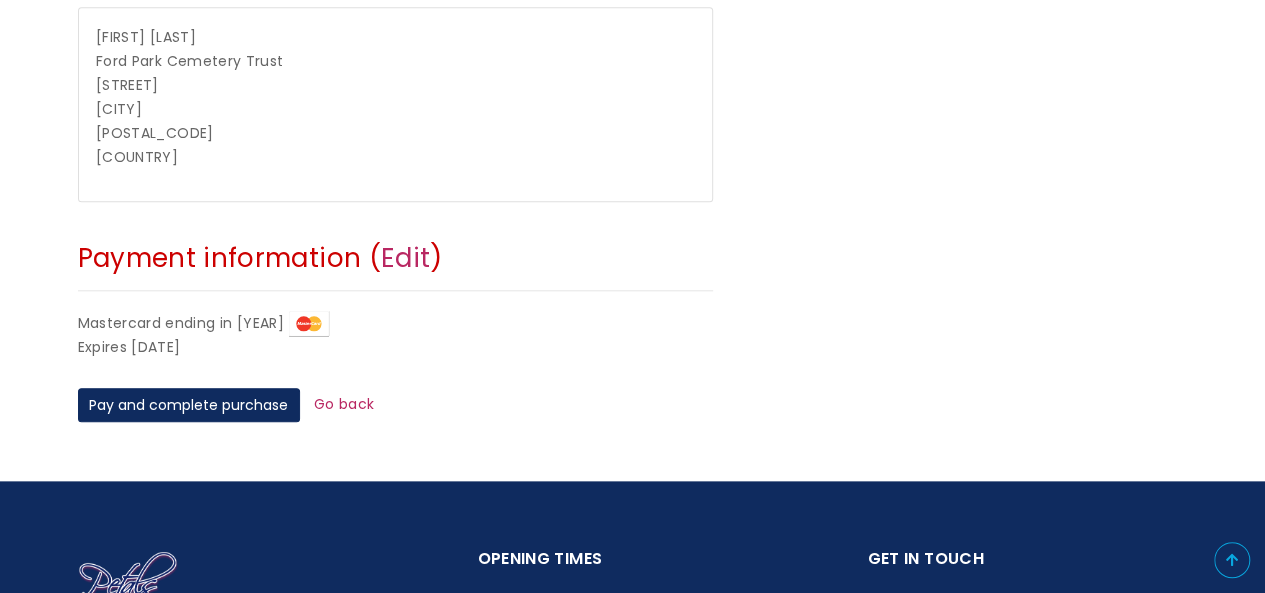 scroll, scrollTop: 1000, scrollLeft: 0, axis: vertical 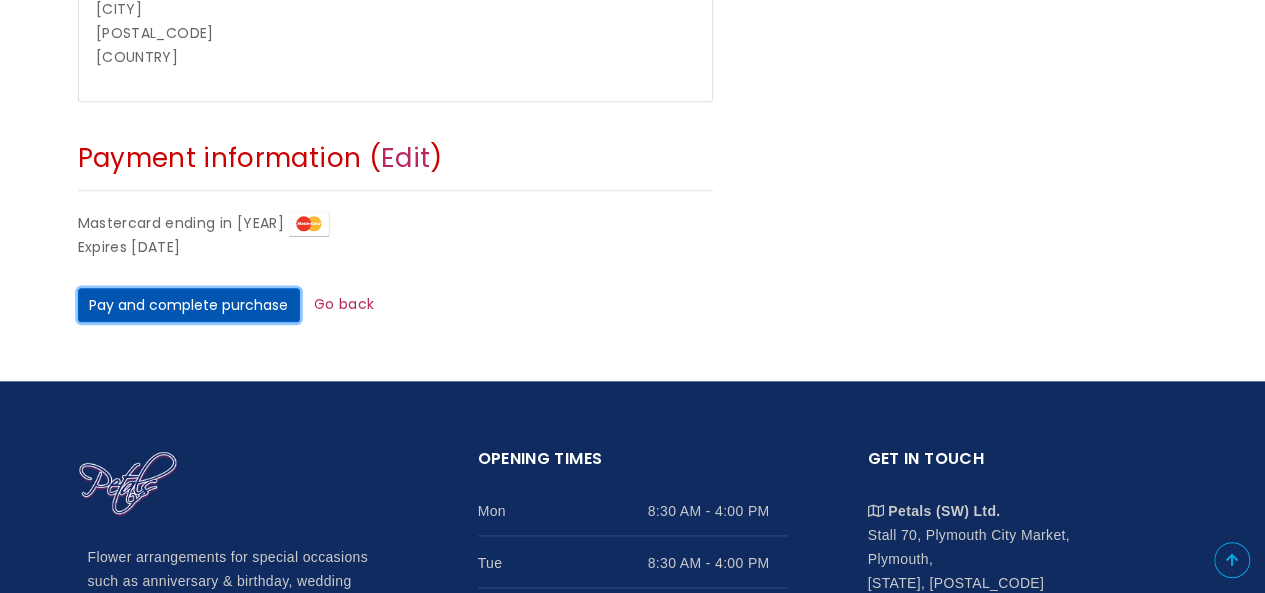 click on "Pay and complete purchase" at bounding box center [189, 305] 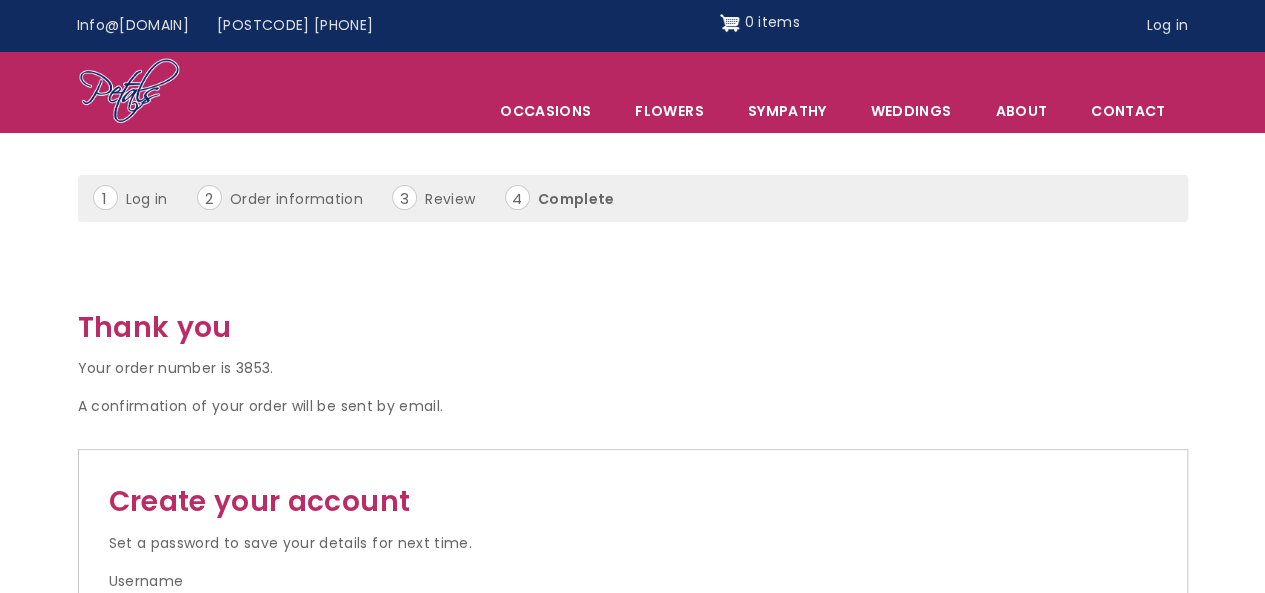 scroll, scrollTop: 0, scrollLeft: 0, axis: both 